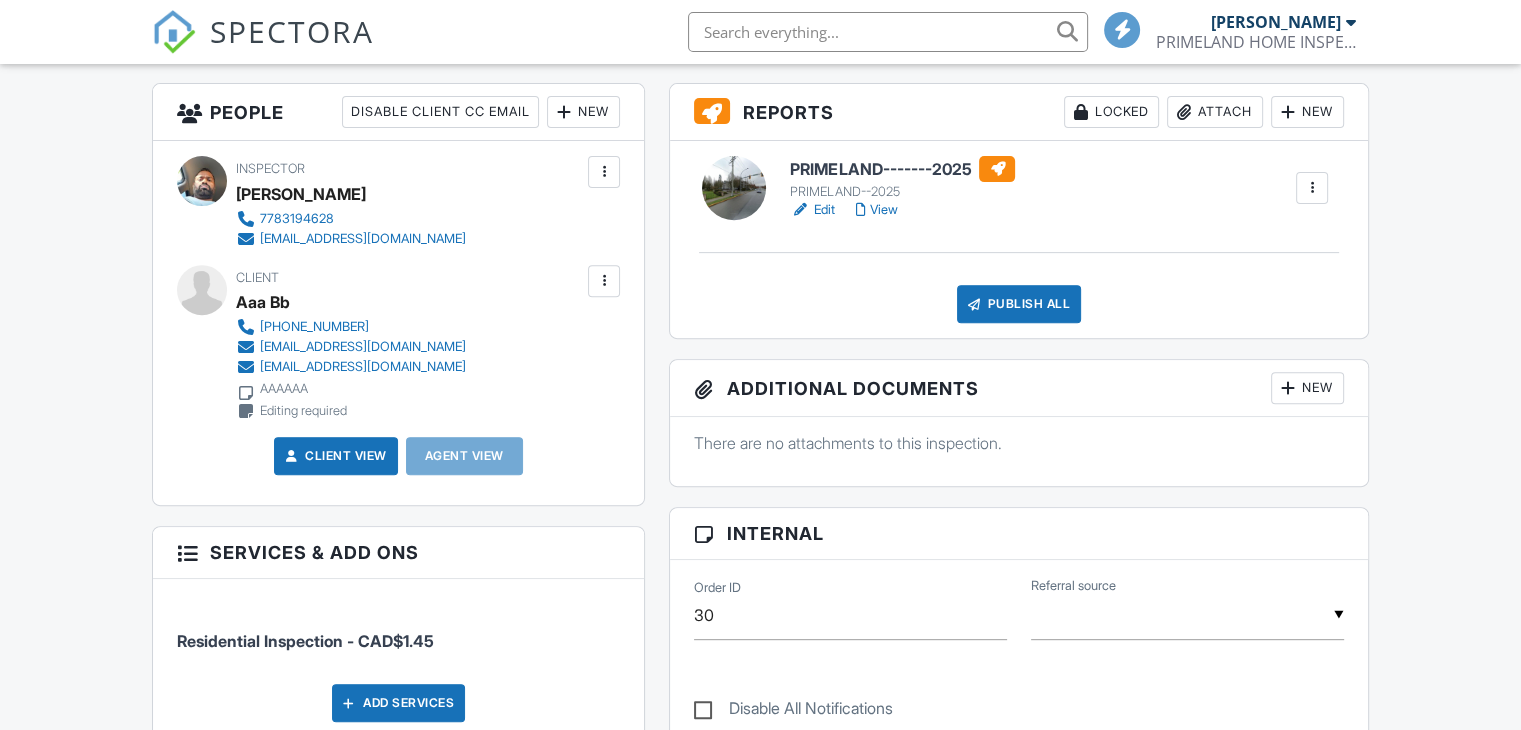 click on "Edit" at bounding box center [812, 210] 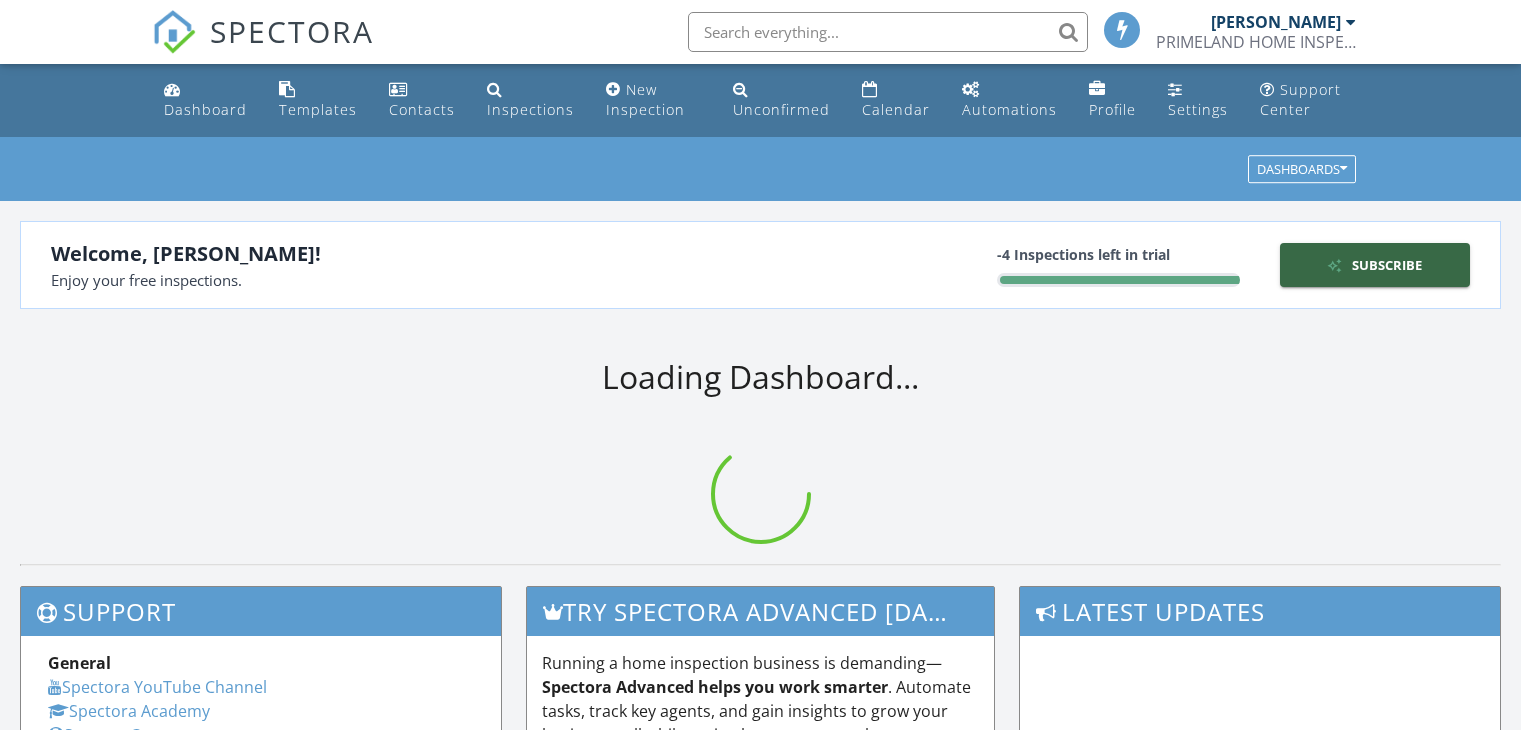 scroll, scrollTop: 0, scrollLeft: 0, axis: both 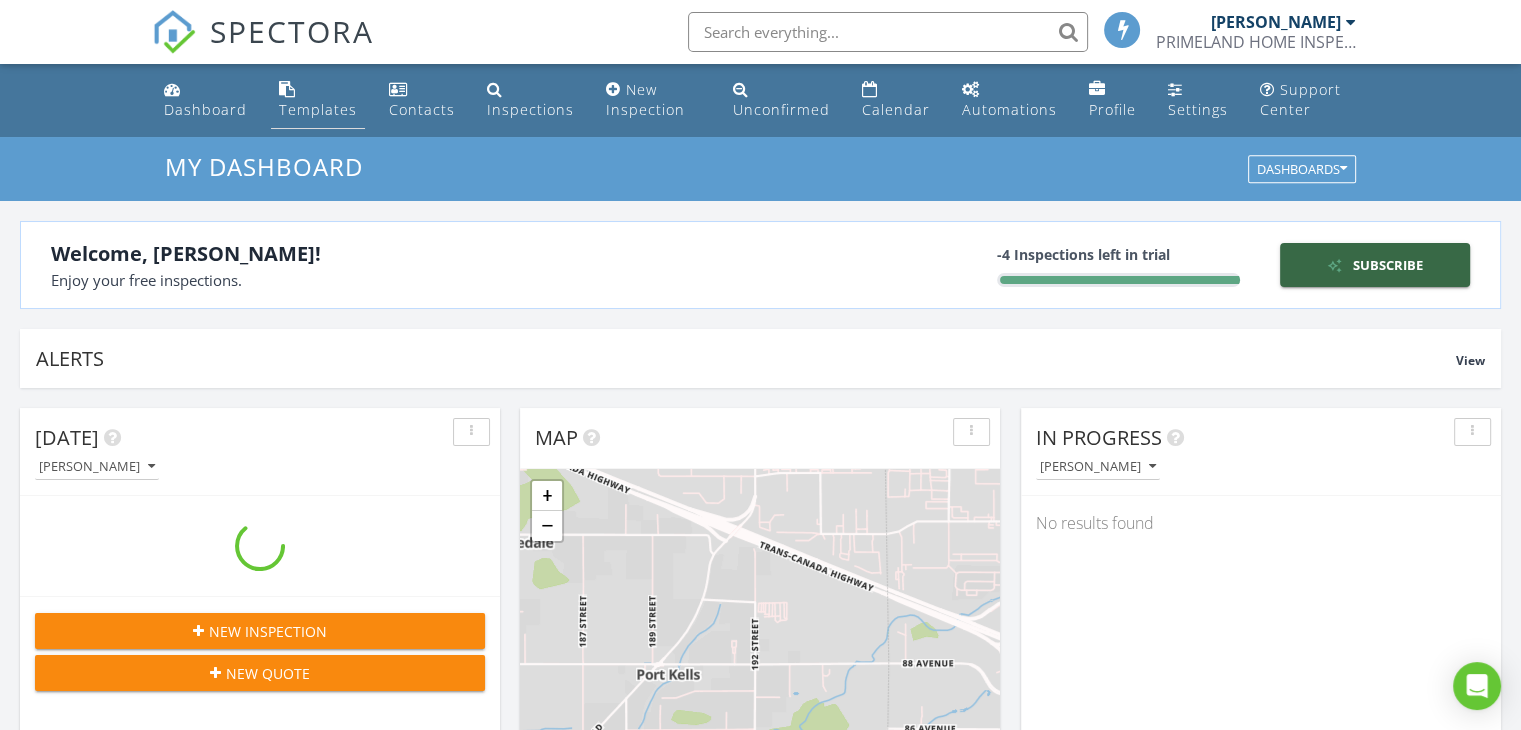 click on "Templates" at bounding box center [318, 100] 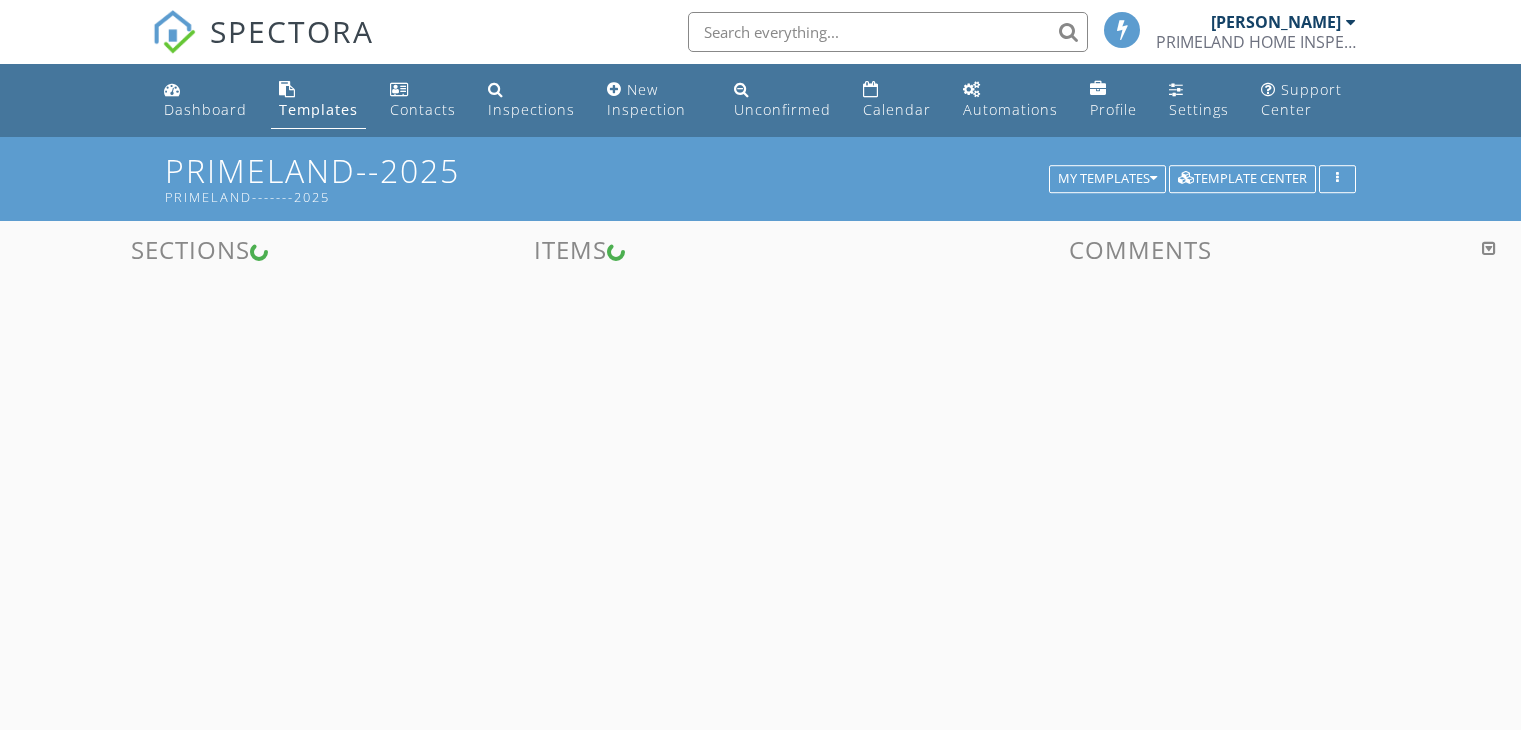 scroll, scrollTop: 0, scrollLeft: 0, axis: both 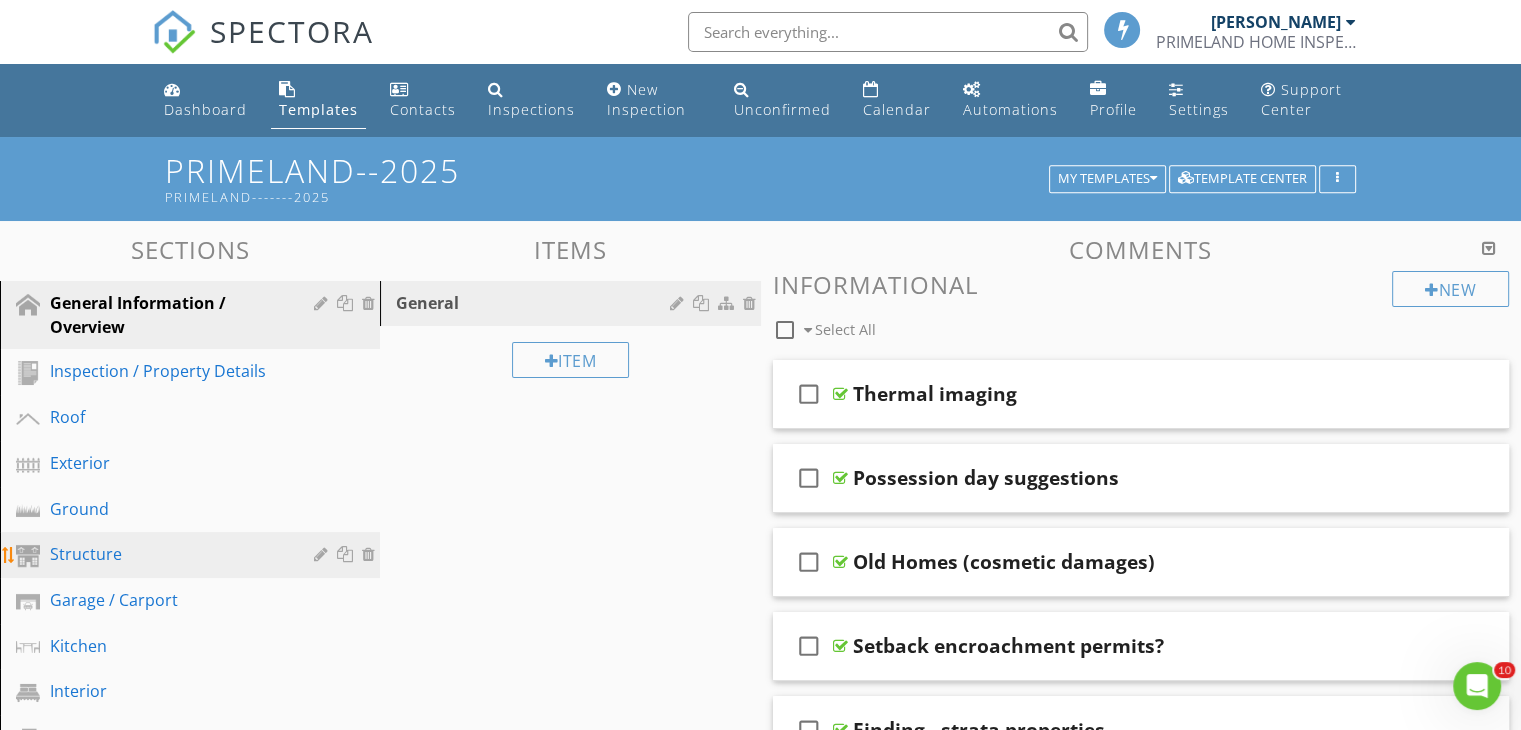 click on "Structure" at bounding box center (190, 555) 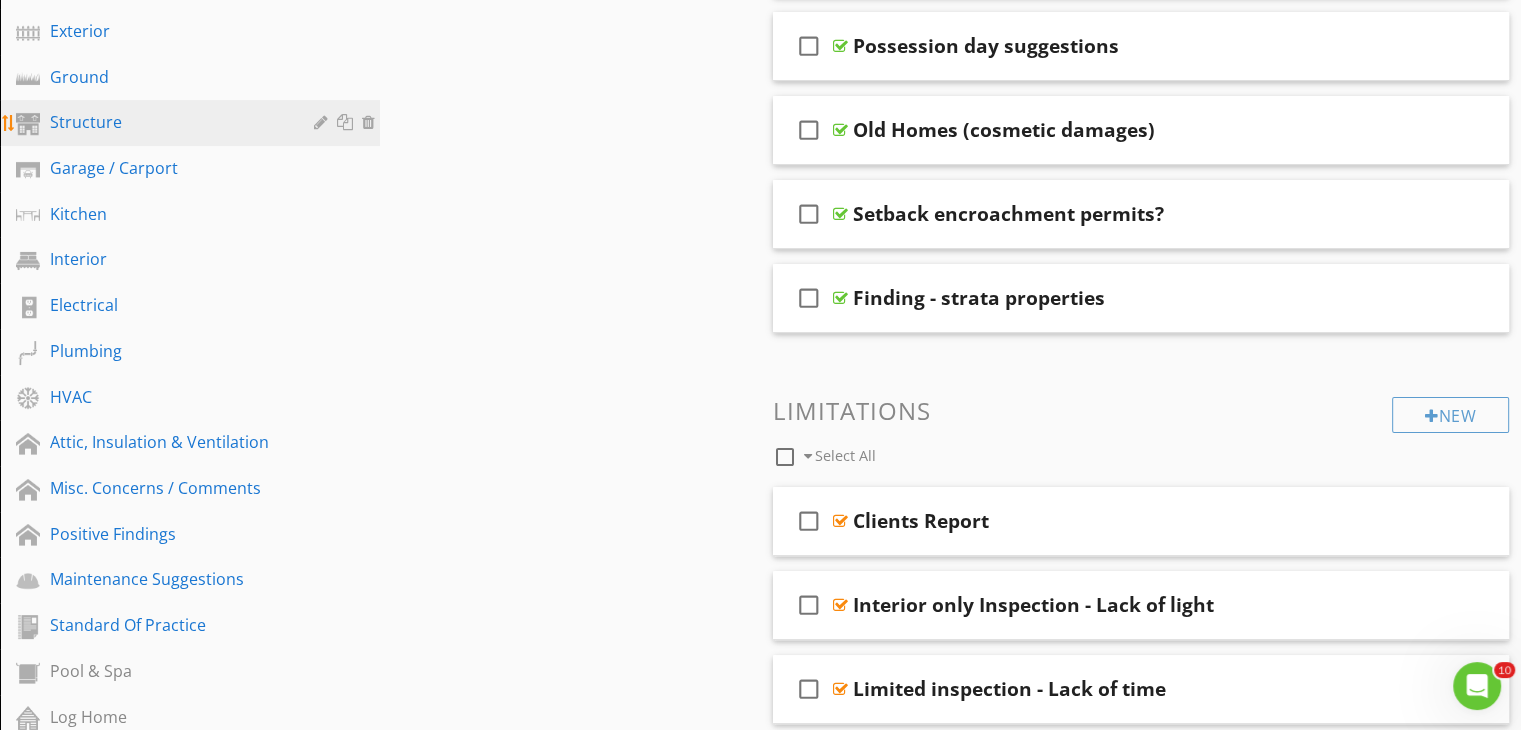 scroll, scrollTop: 520, scrollLeft: 0, axis: vertical 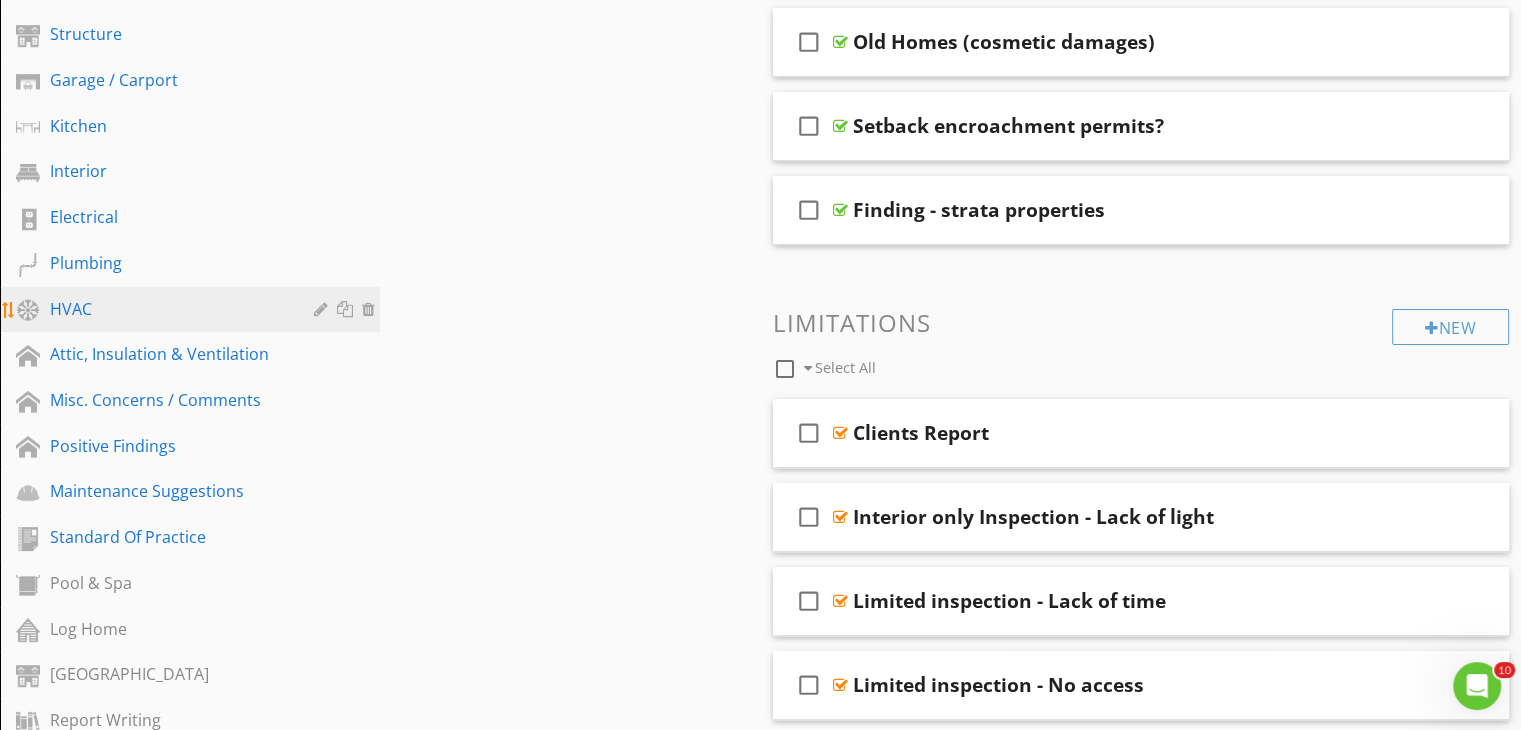 click on "HVAC" at bounding box center (167, 309) 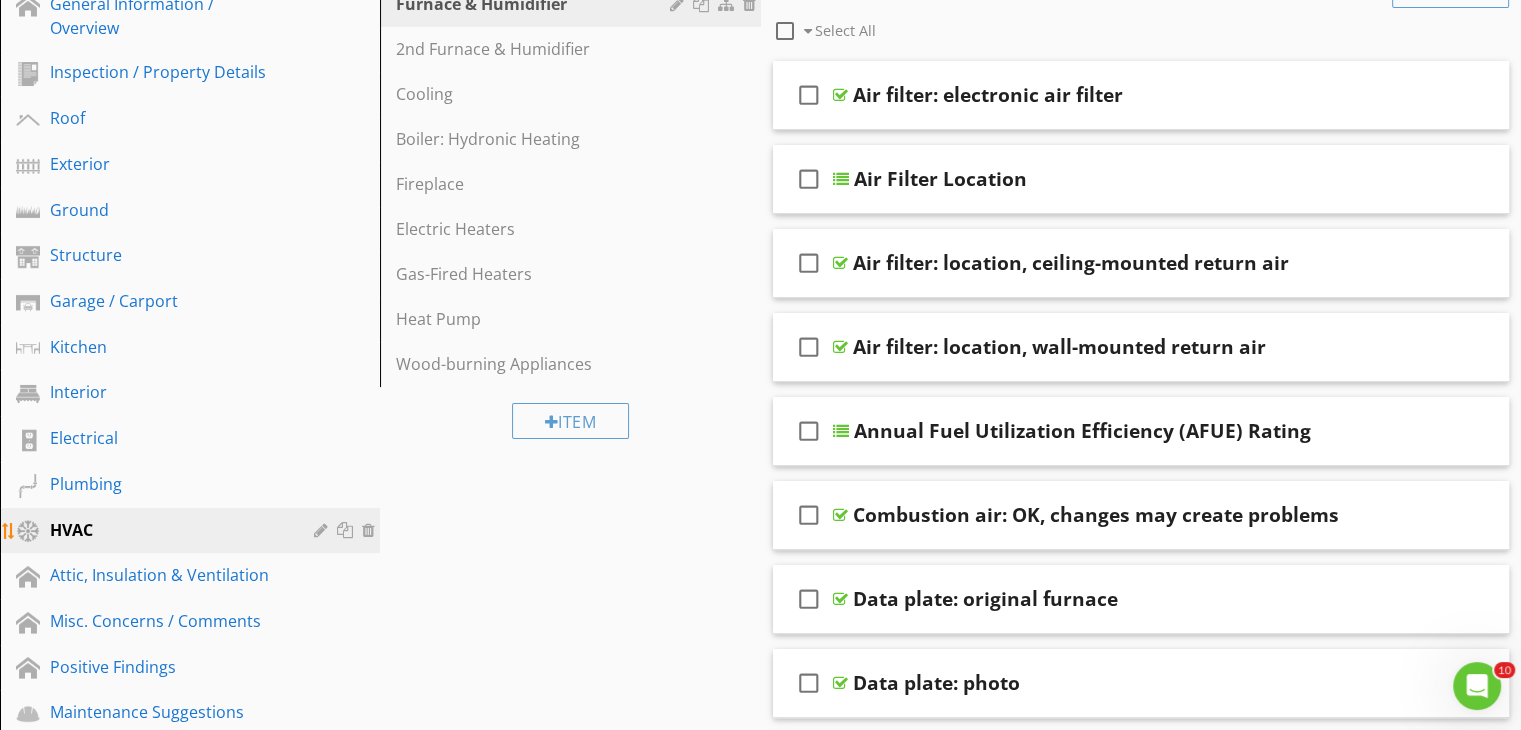 scroll, scrollTop: 296, scrollLeft: 0, axis: vertical 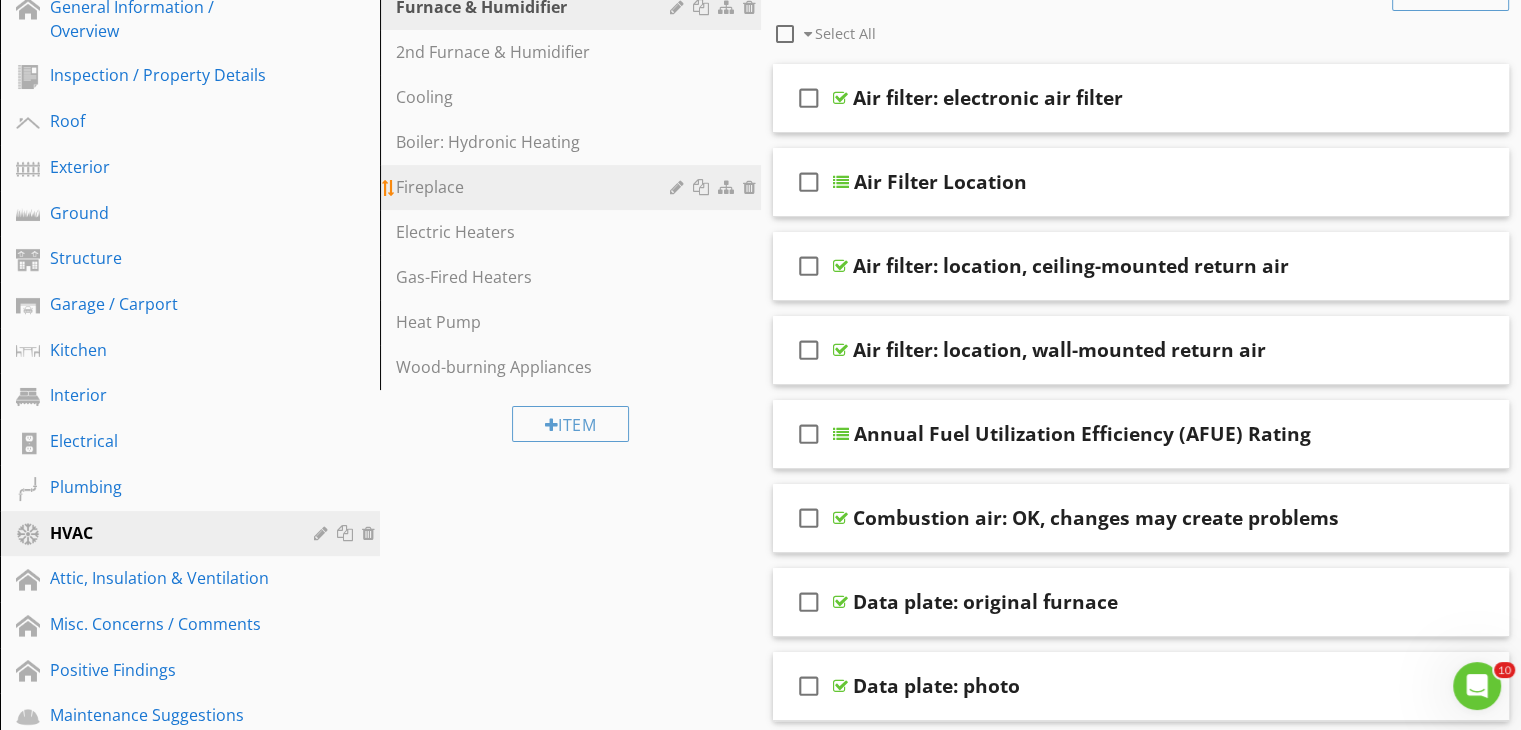 click on "Fireplace" at bounding box center (535, 187) 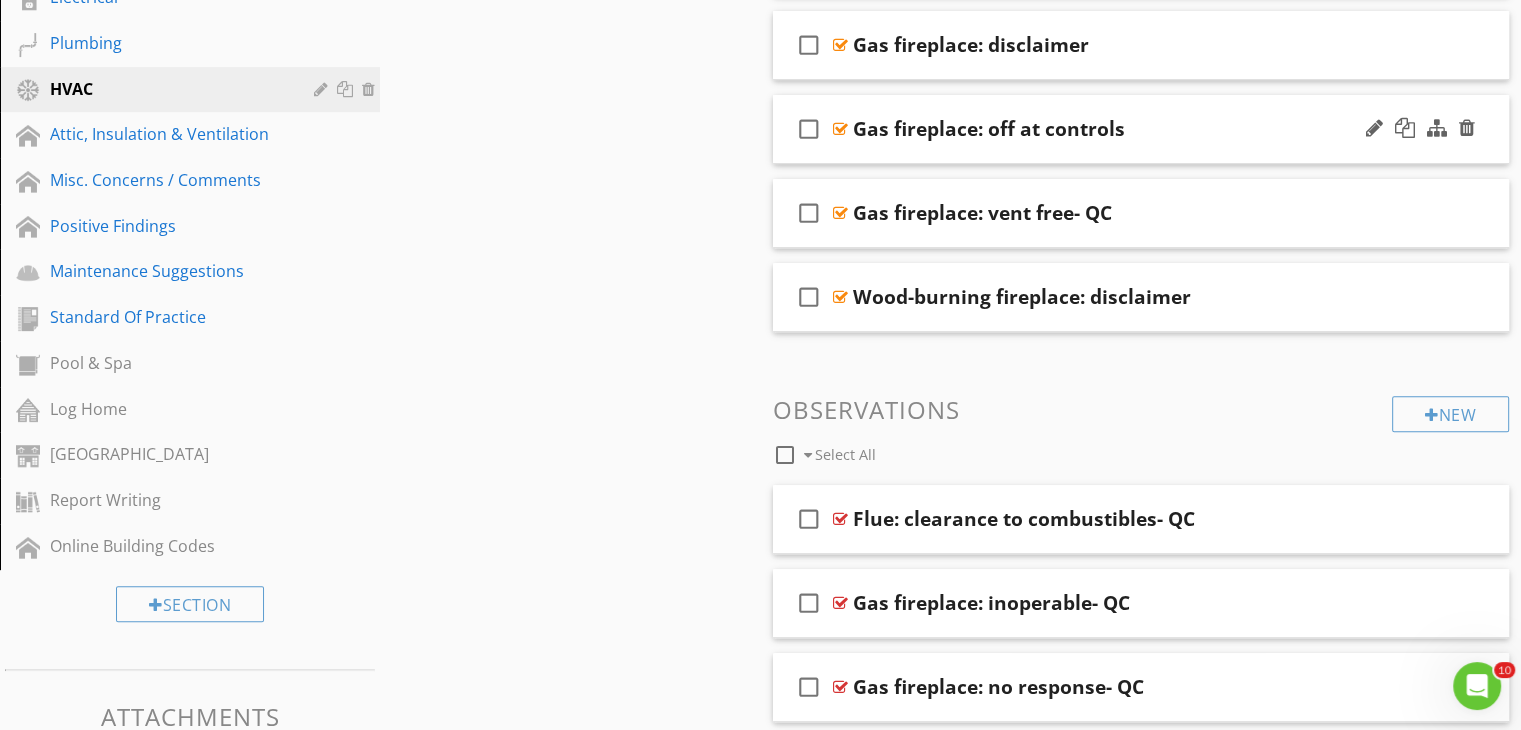 scroll, scrollTop: 736, scrollLeft: 0, axis: vertical 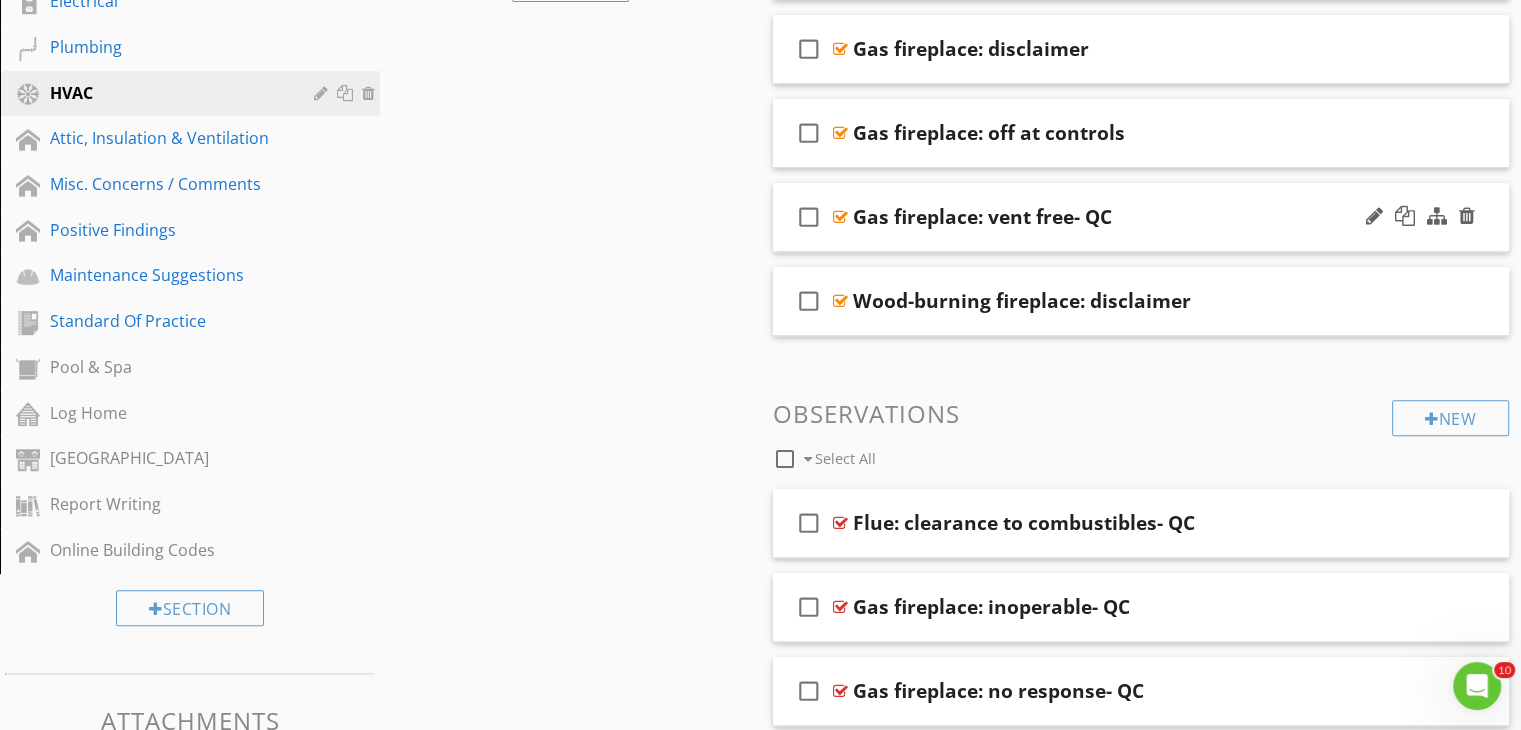 click on "Gas fireplace: vent free- QC" at bounding box center (1114, 217) 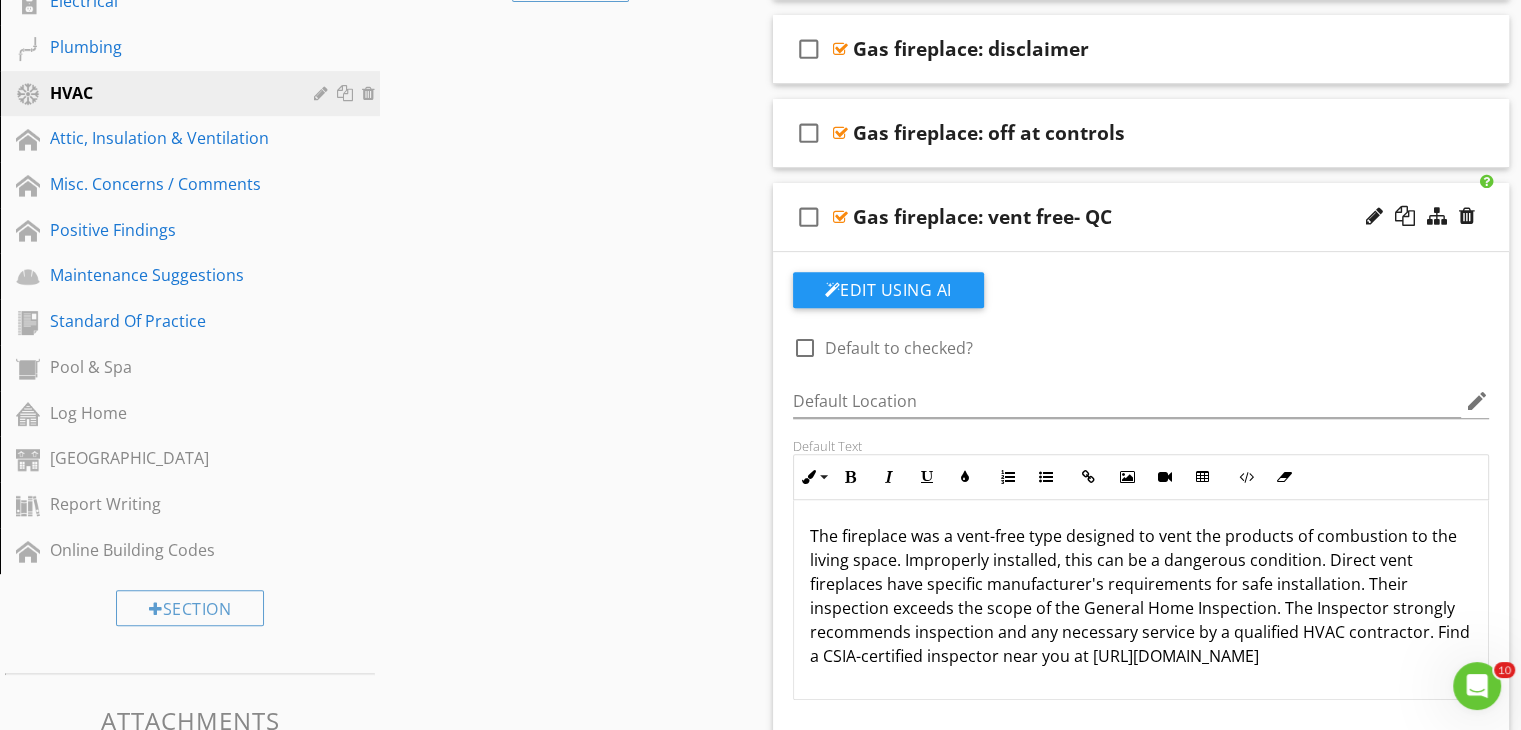 click on "check_box_outline_blank
Gas fireplace: vent free- QC" at bounding box center [1141, 217] 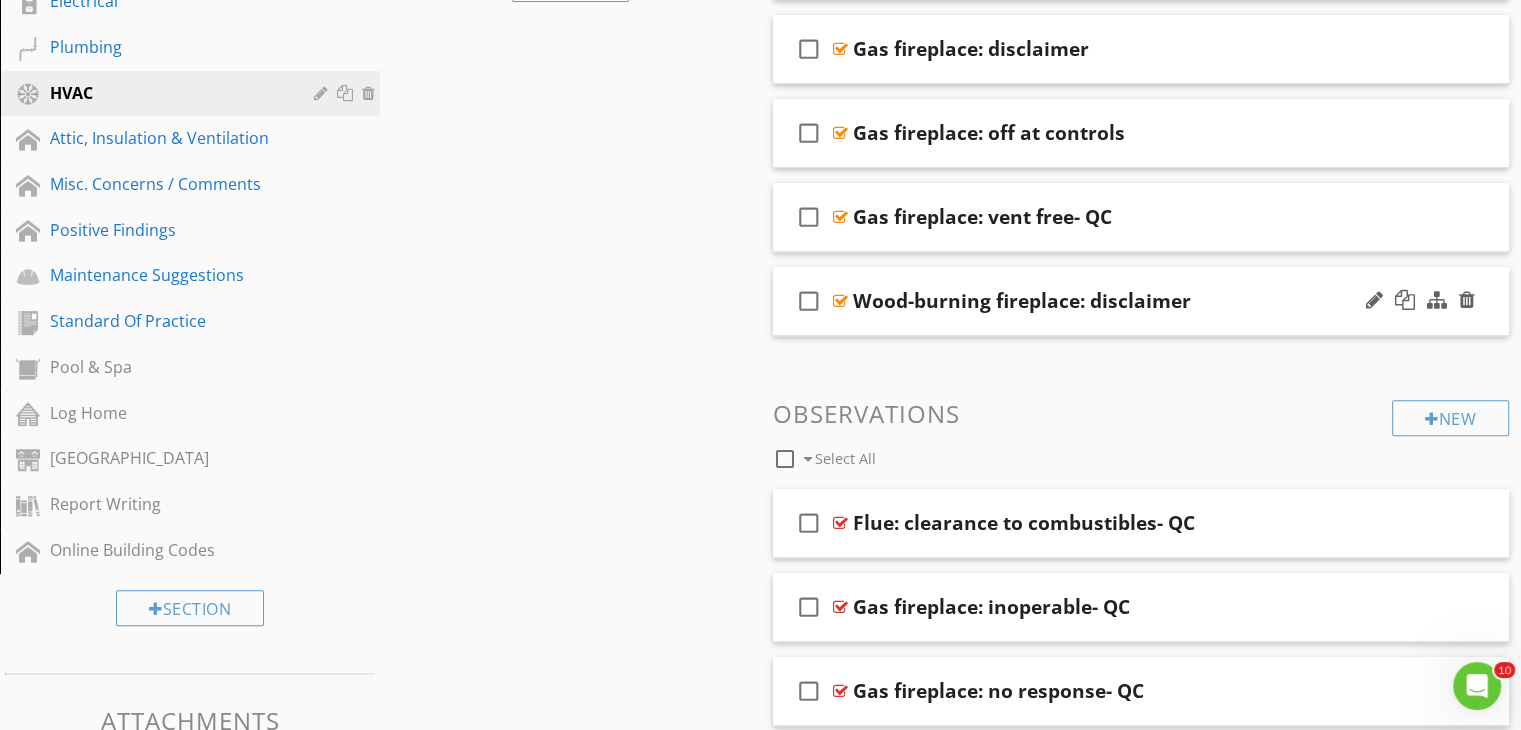 click on "check_box_outline_blank
Wood-burning fireplace: disclaimer" at bounding box center (1141, 301) 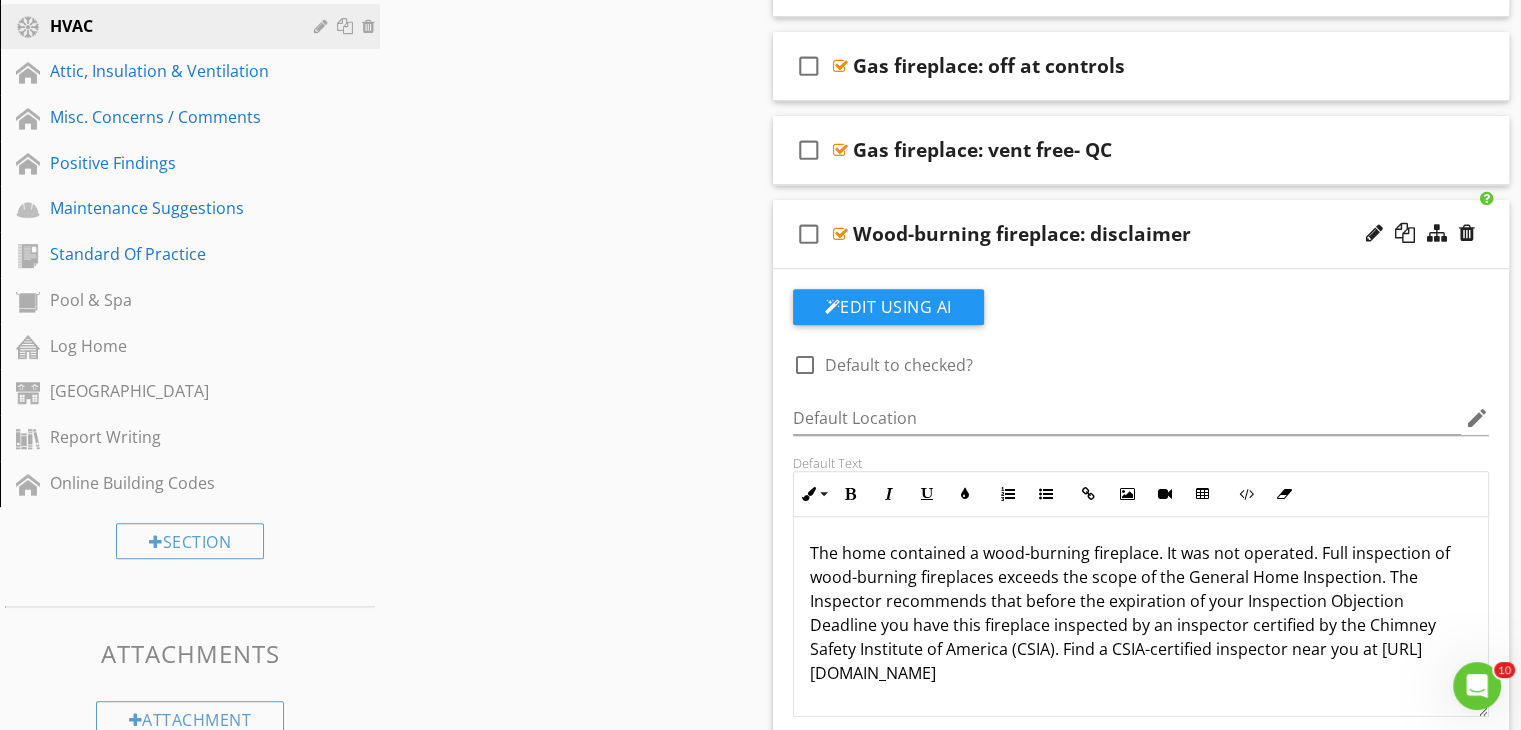 scroll, scrollTop: 816, scrollLeft: 0, axis: vertical 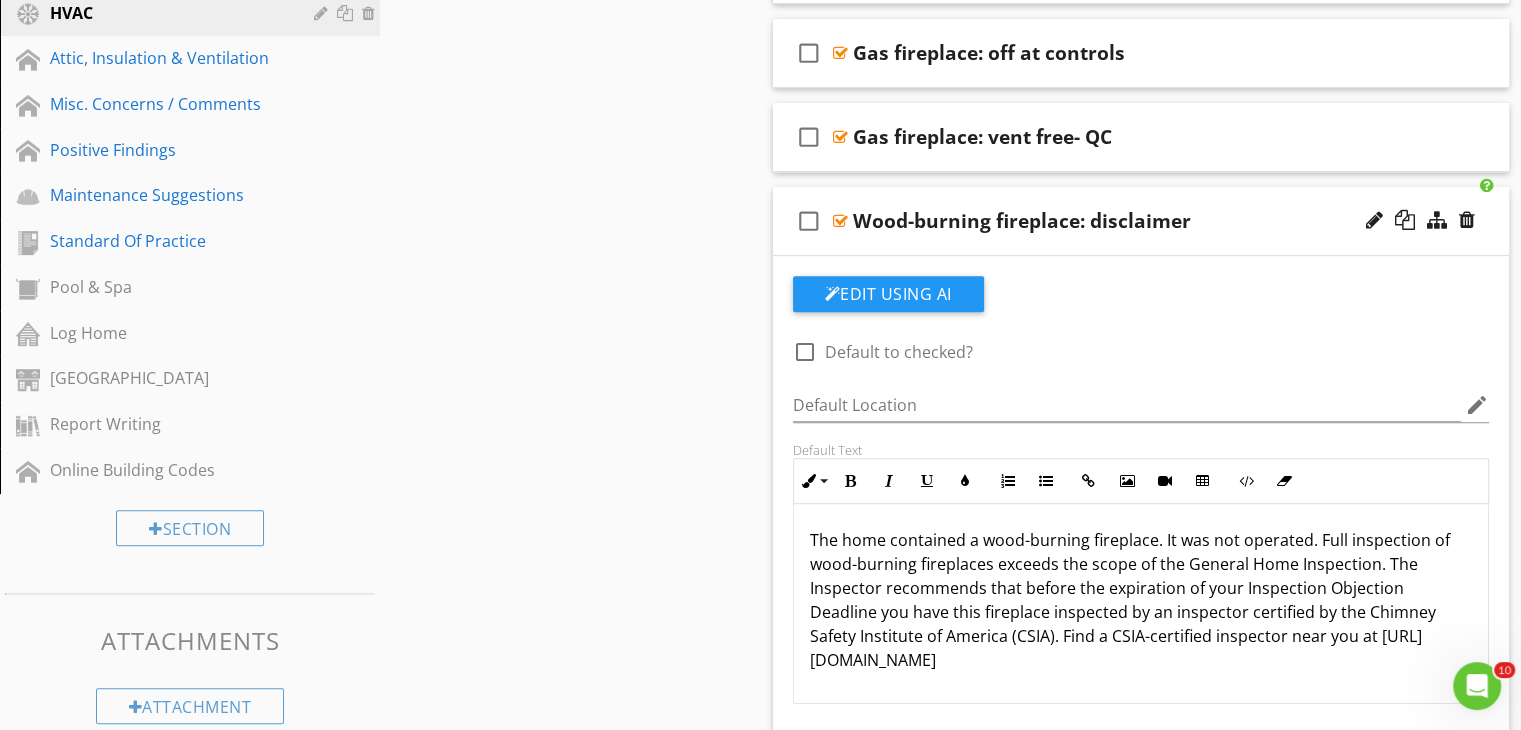 click on "check_box_outline_blank
Wood-burning fireplace: disclaimer" at bounding box center [1141, 221] 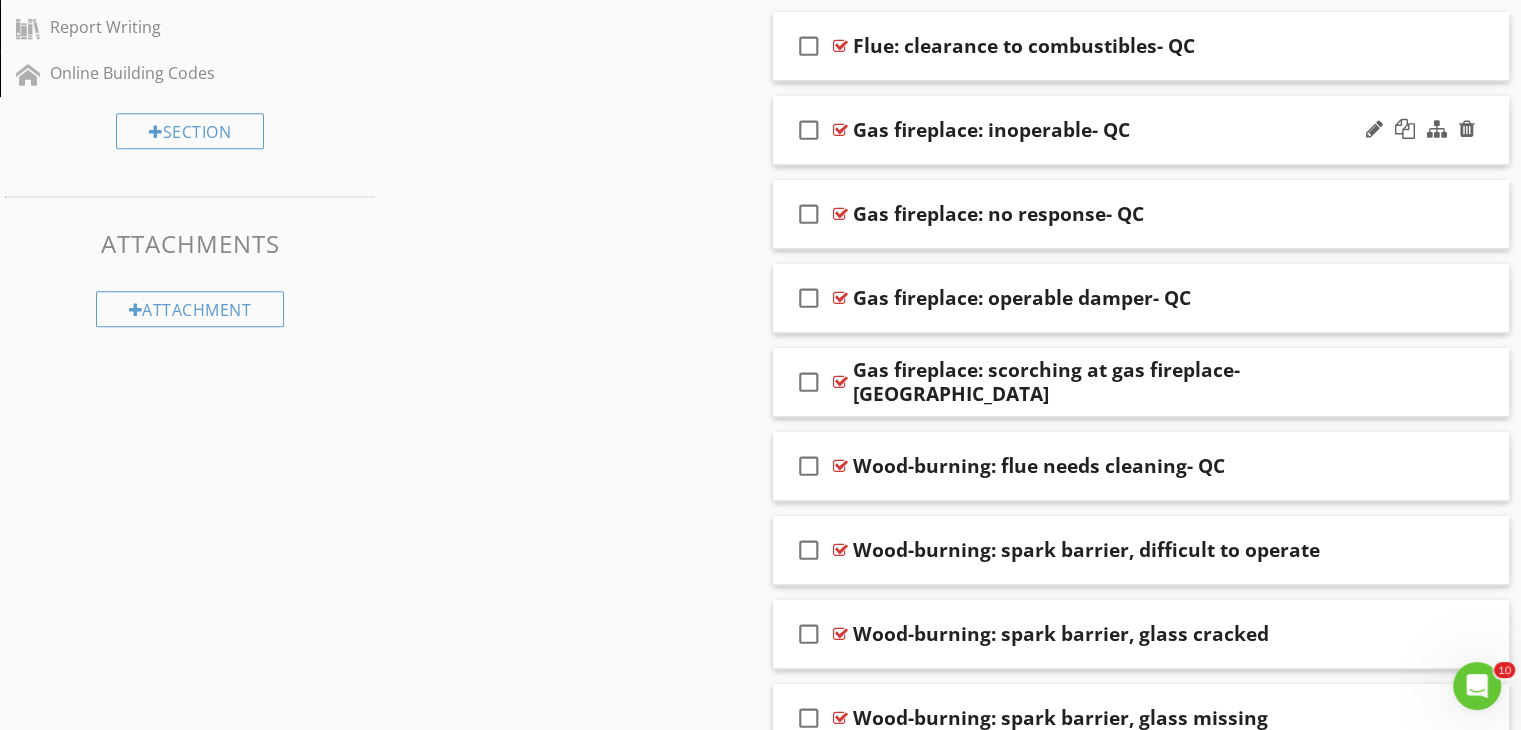scroll, scrollTop: 1216, scrollLeft: 0, axis: vertical 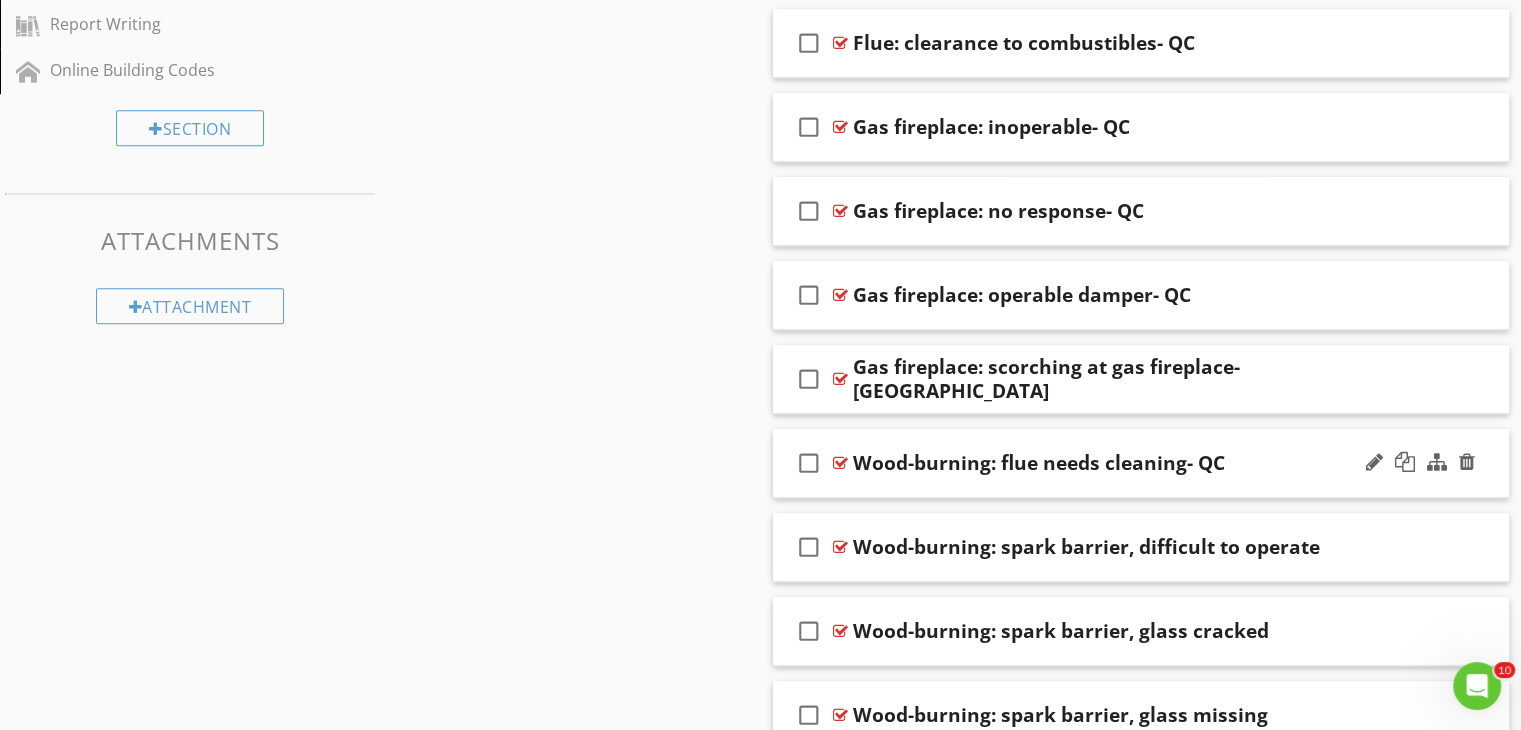 click on "check_box_outline_blank
Wood-burning: flue needs cleaning- QC" at bounding box center (1141, 463) 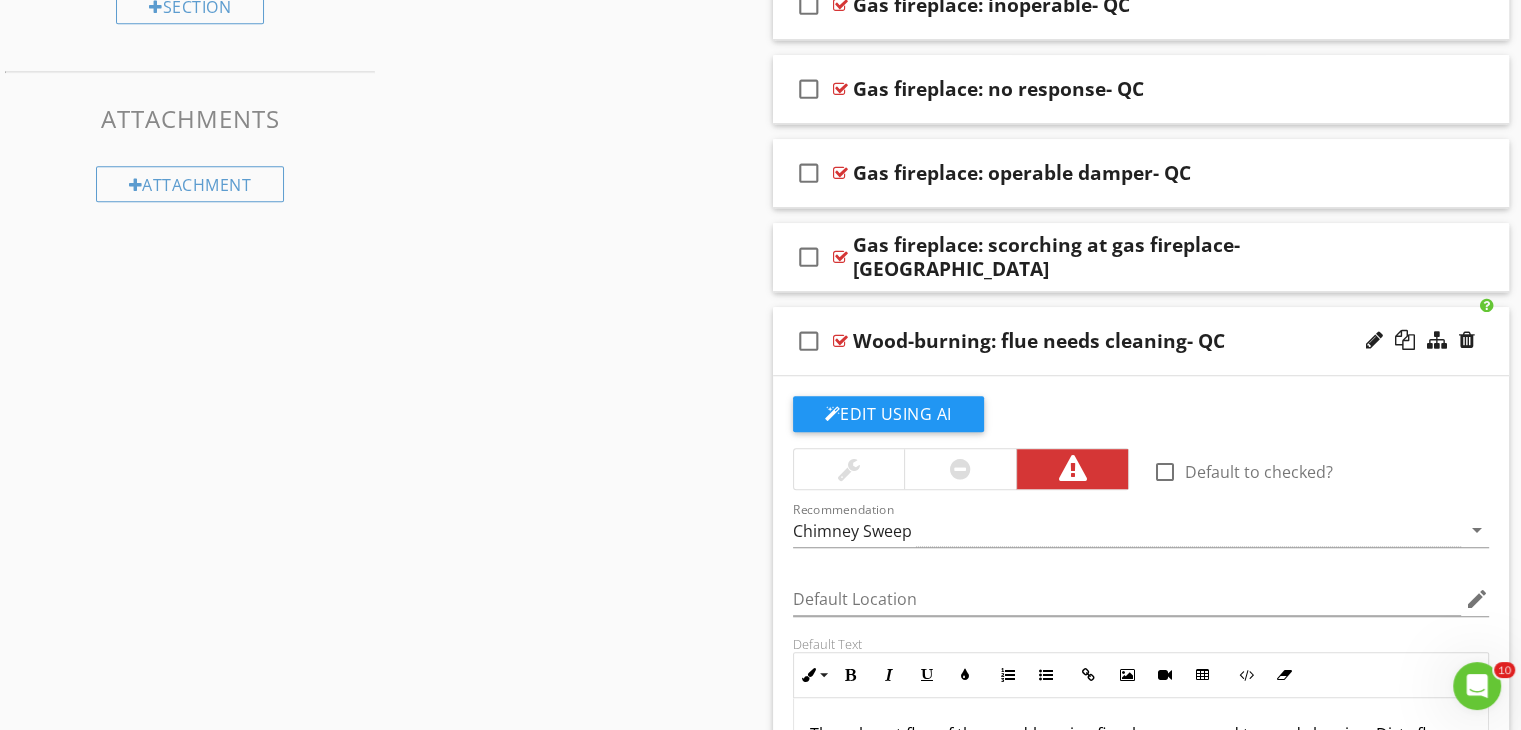 scroll, scrollTop: 1336, scrollLeft: 0, axis: vertical 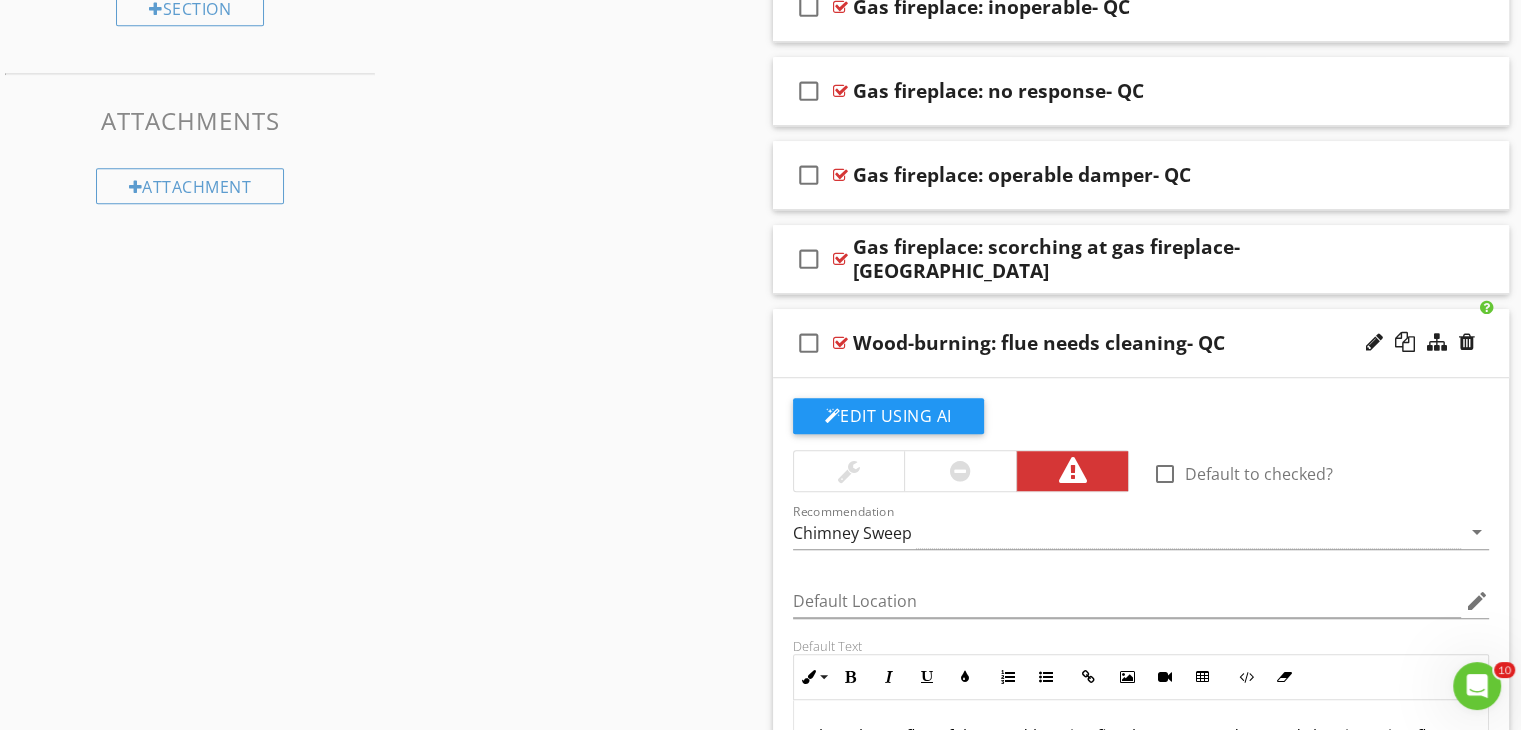 click on "check_box_outline_blank
Wood-burning: flue needs cleaning- QC" at bounding box center [1141, 343] 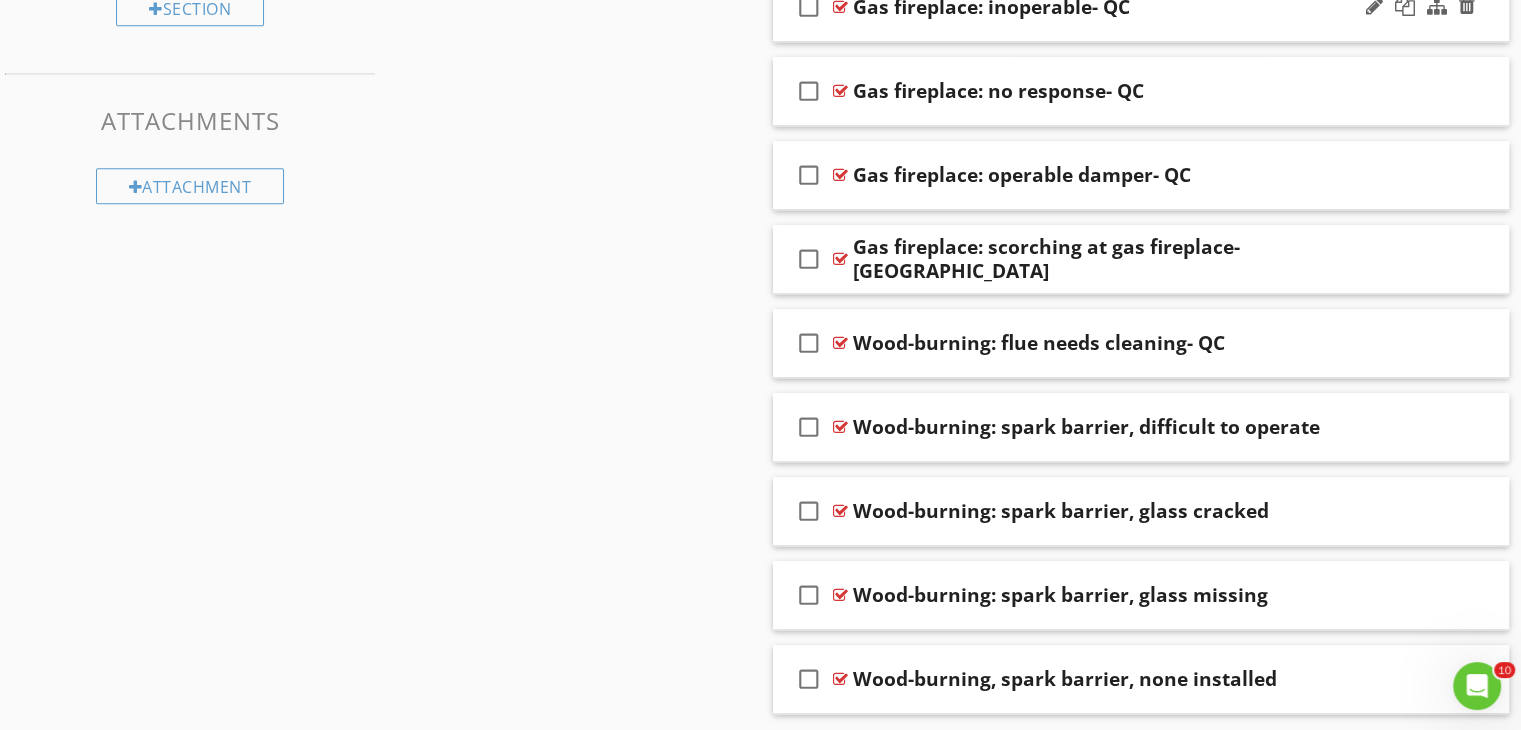 click on "check_box_outline_blank
Gas fireplace: inoperable- QC" at bounding box center [1141, 7] 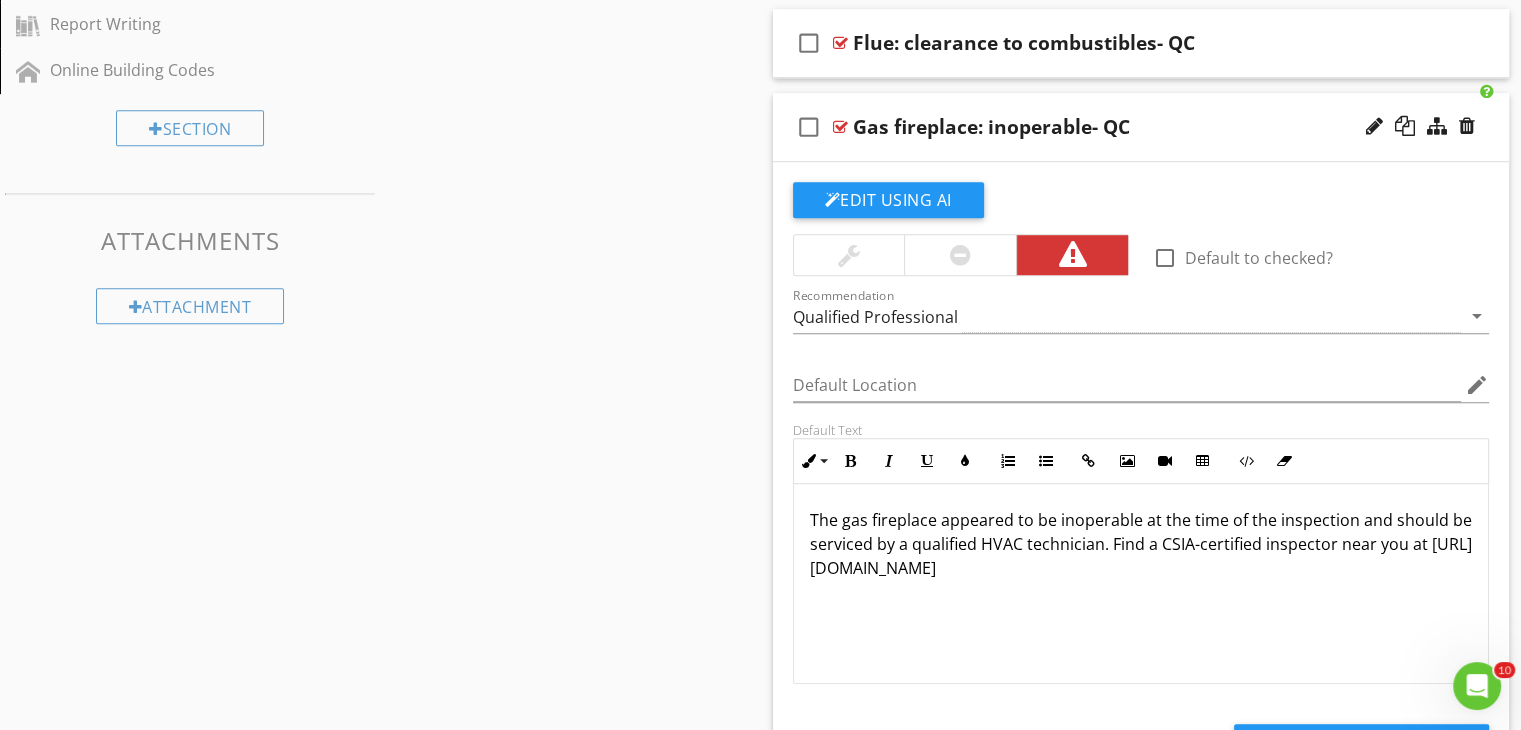 scroll, scrollTop: 1176, scrollLeft: 0, axis: vertical 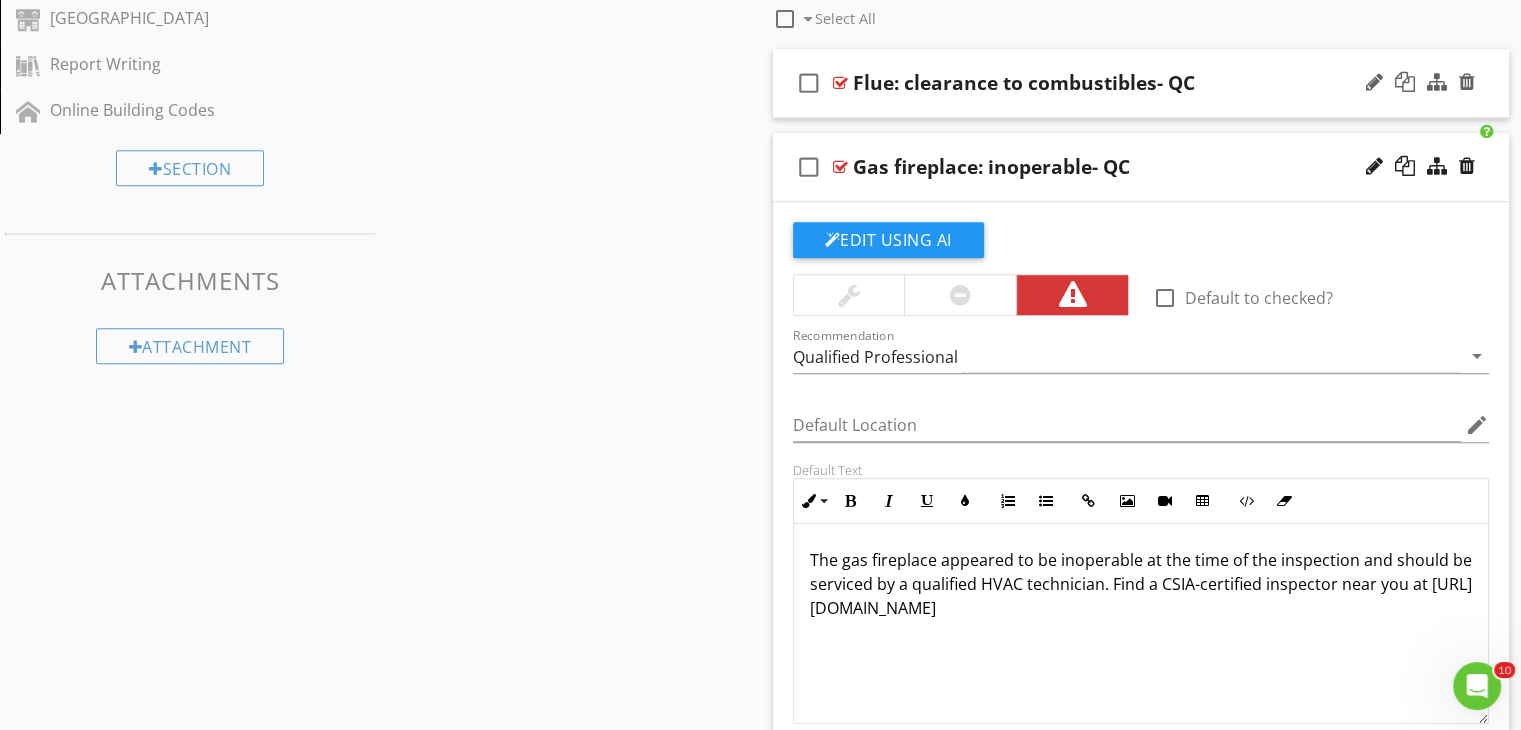 click on "check_box_outline_blank
Flue: clearance to combustibles- QC" at bounding box center (1141, 83) 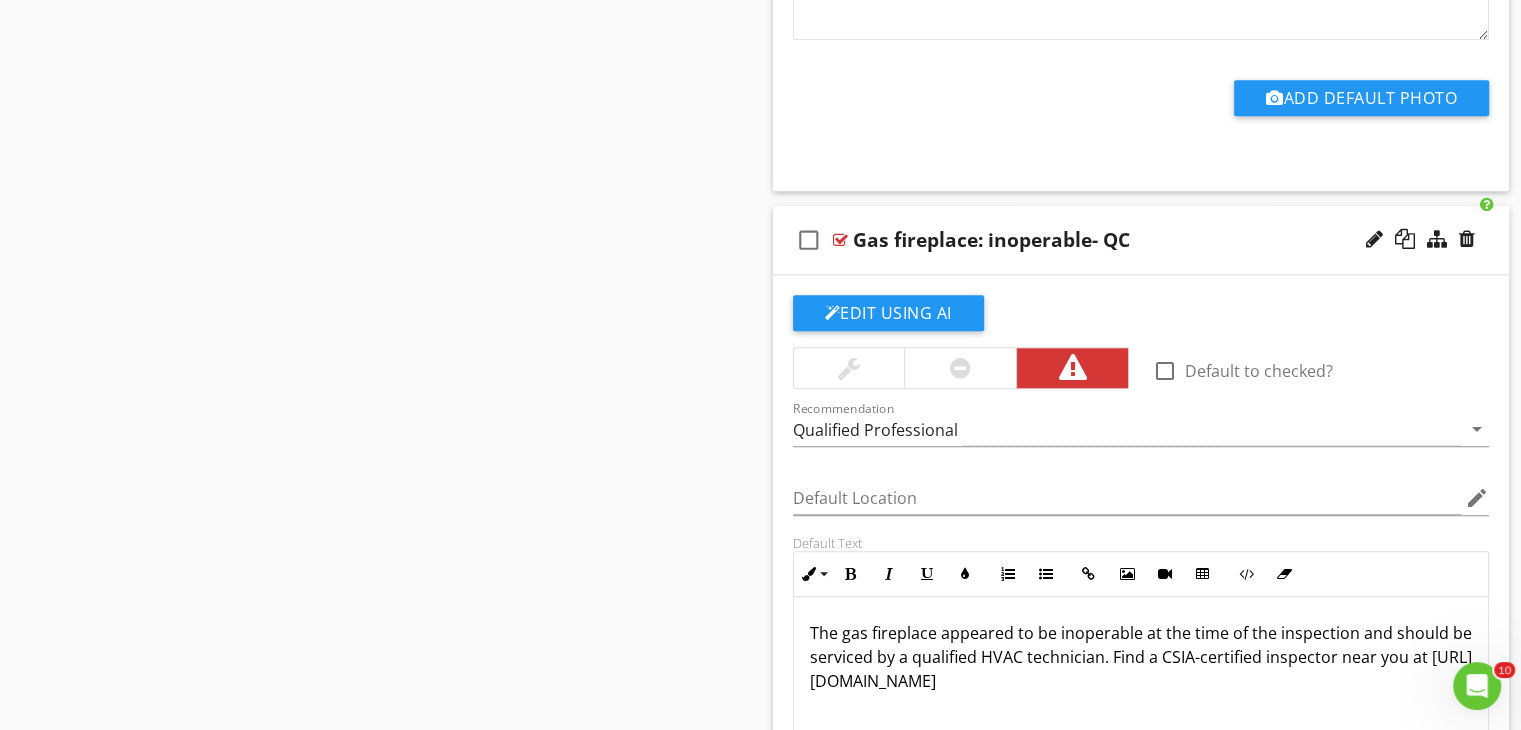 scroll, scrollTop: 1816, scrollLeft: 0, axis: vertical 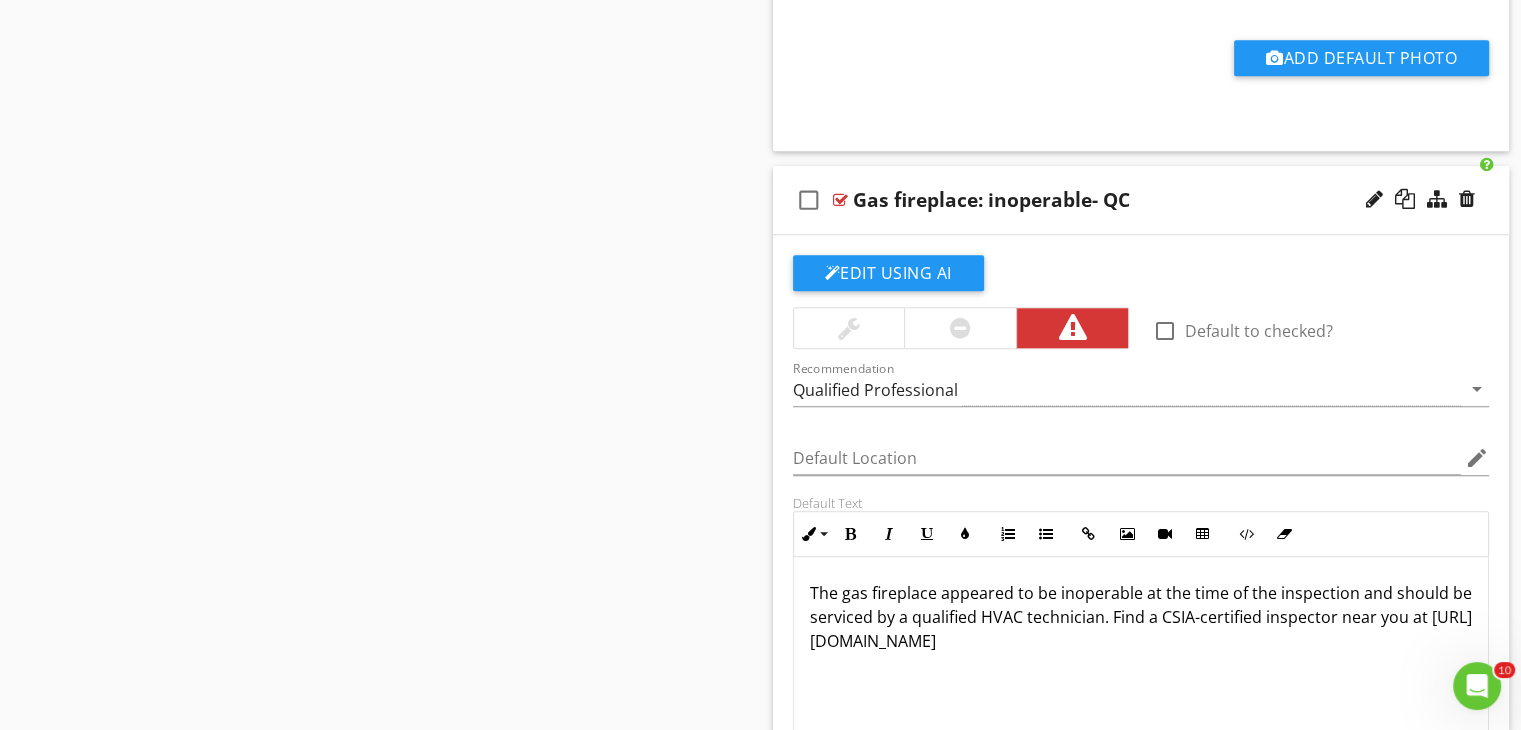 click on "check_box_outline_blank
Gas fireplace: inoperable- QC" at bounding box center (1141, 200) 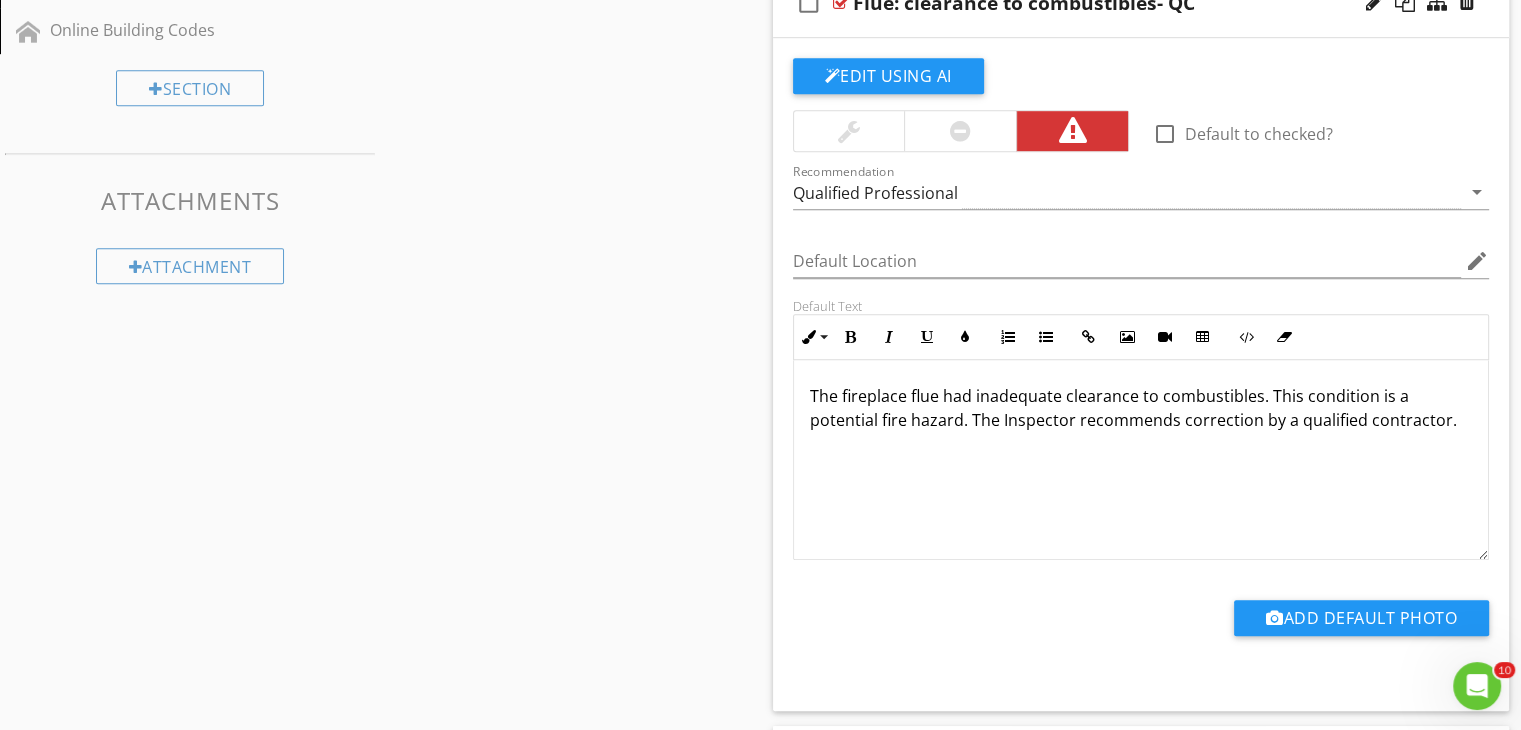 scroll, scrollTop: 1216, scrollLeft: 0, axis: vertical 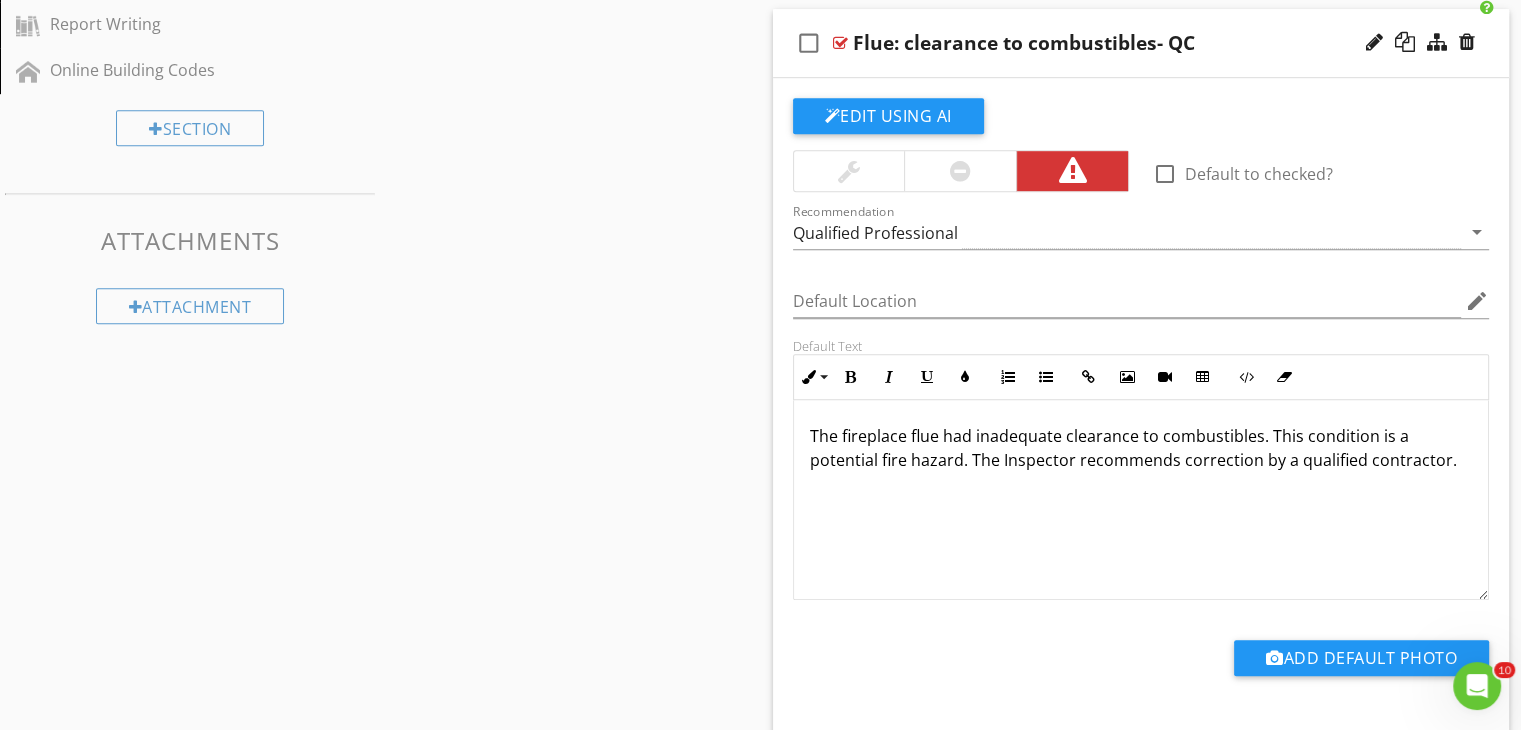 click on "check_box_outline_blank
Flue: clearance to combustibles- QC" at bounding box center (1141, 43) 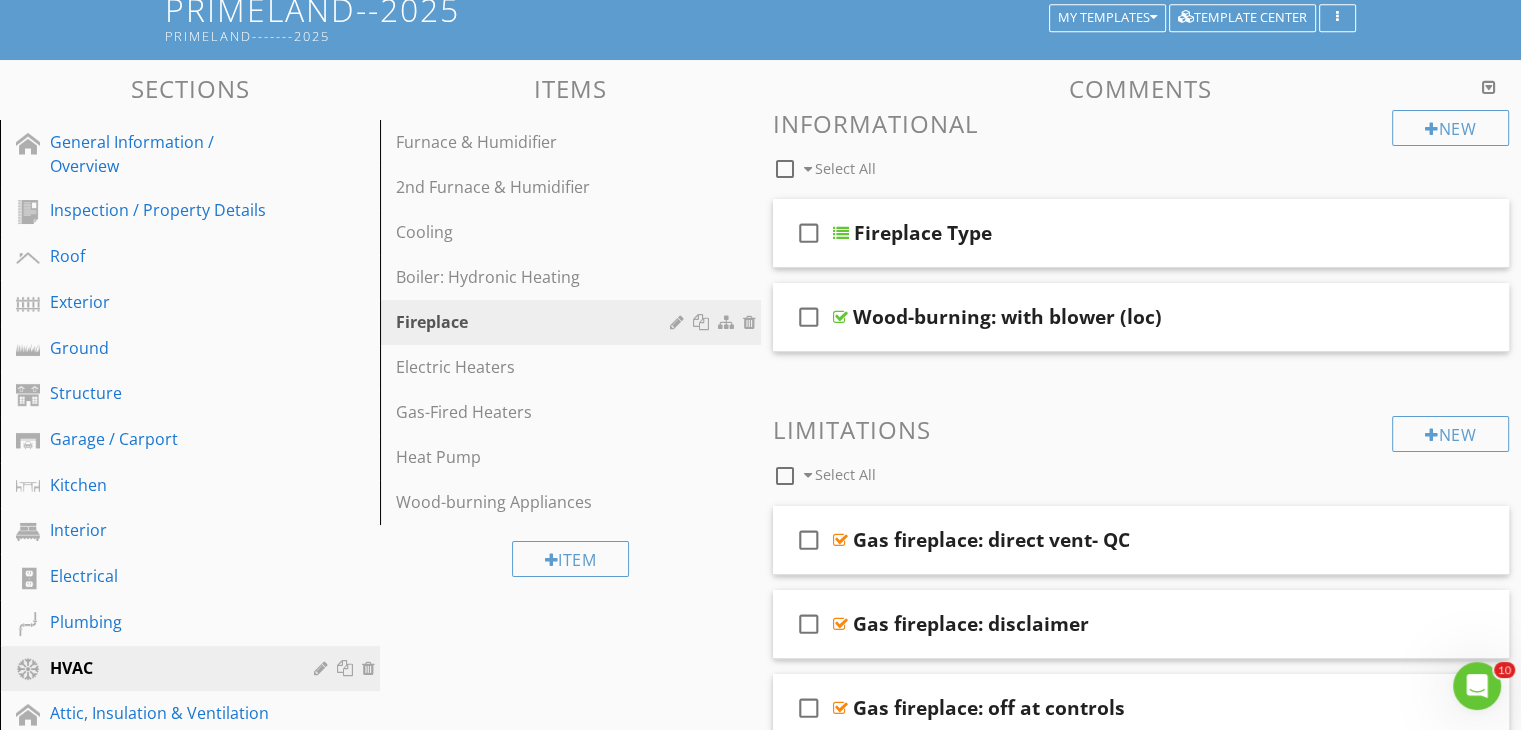scroll, scrollTop: 121, scrollLeft: 0, axis: vertical 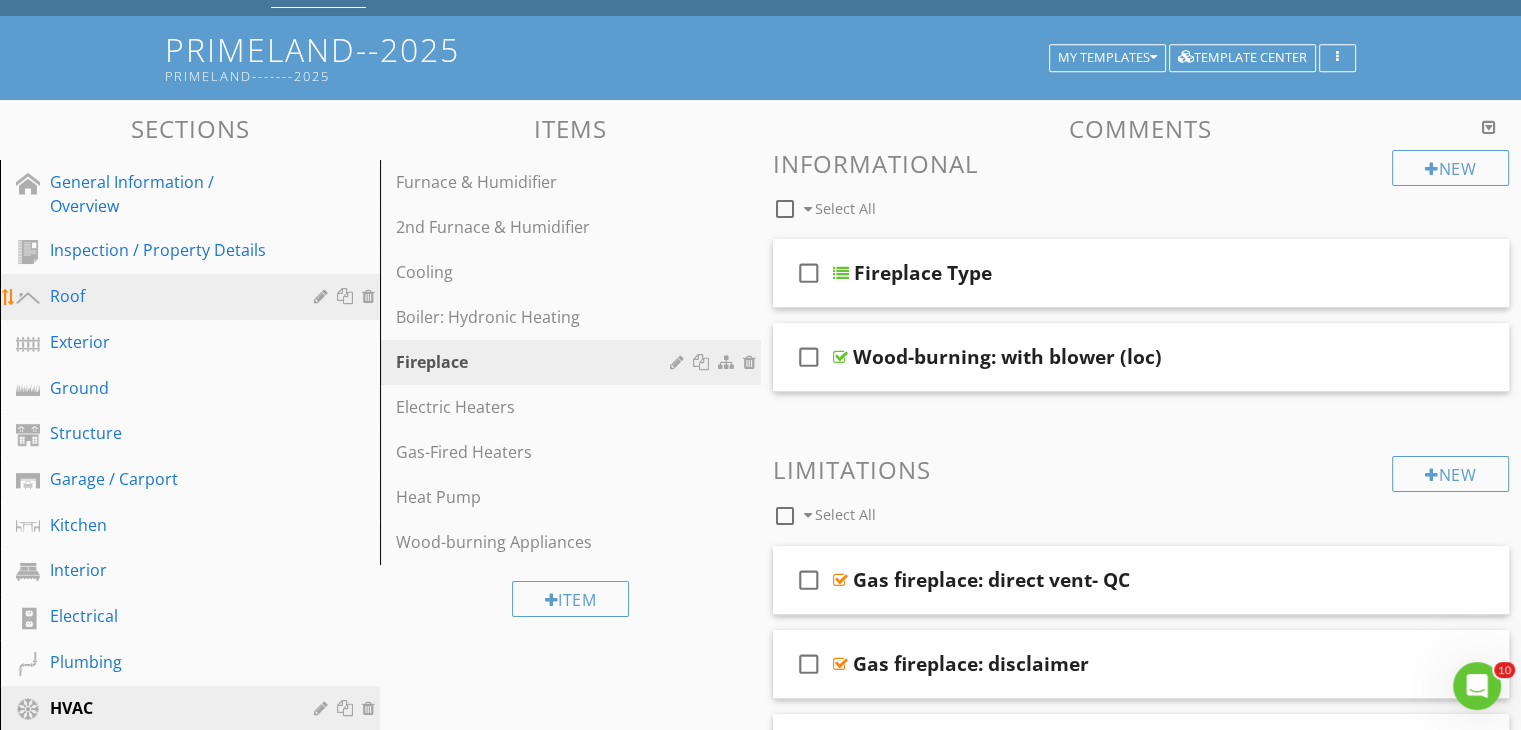 click on "Roof" at bounding box center [167, 296] 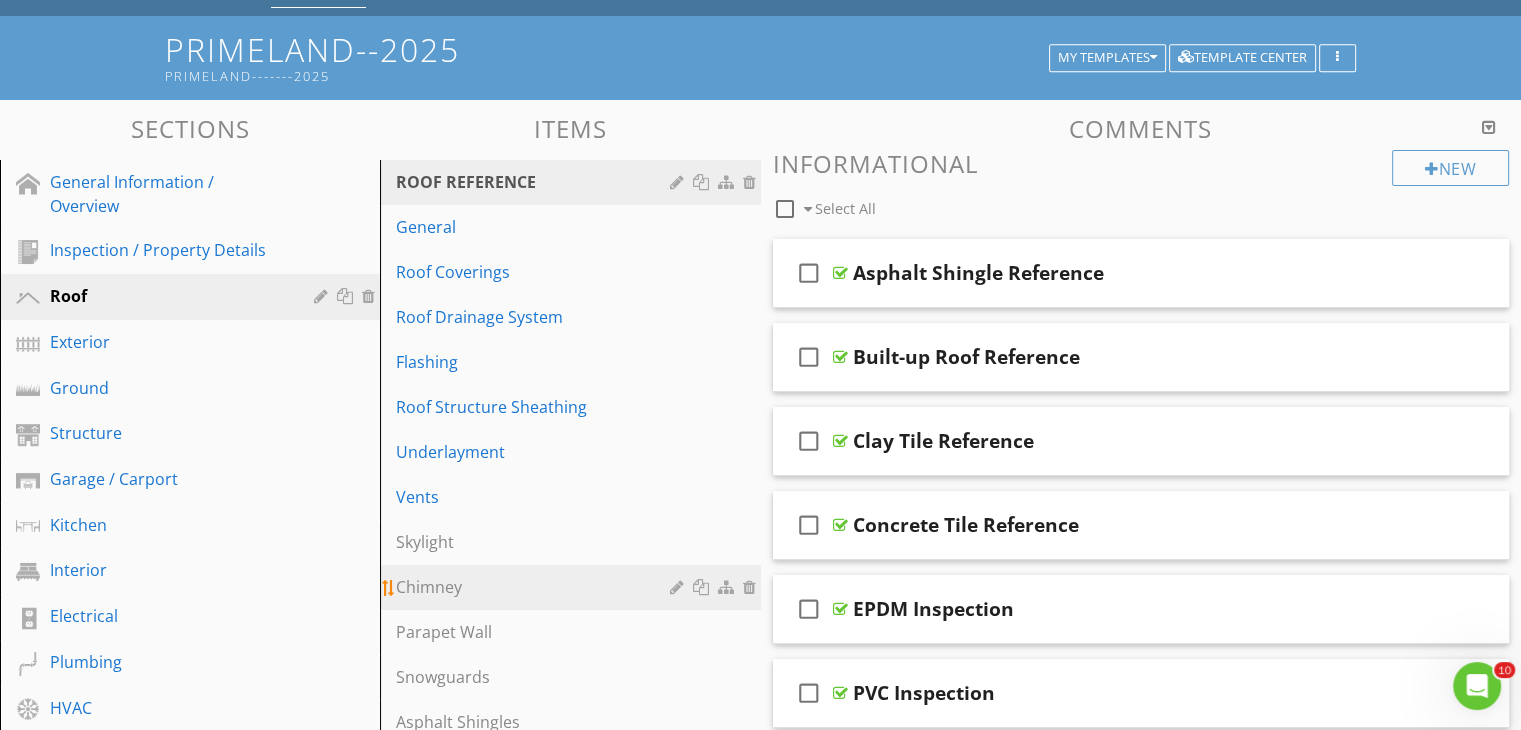 click on "Chimney" at bounding box center [573, 587] 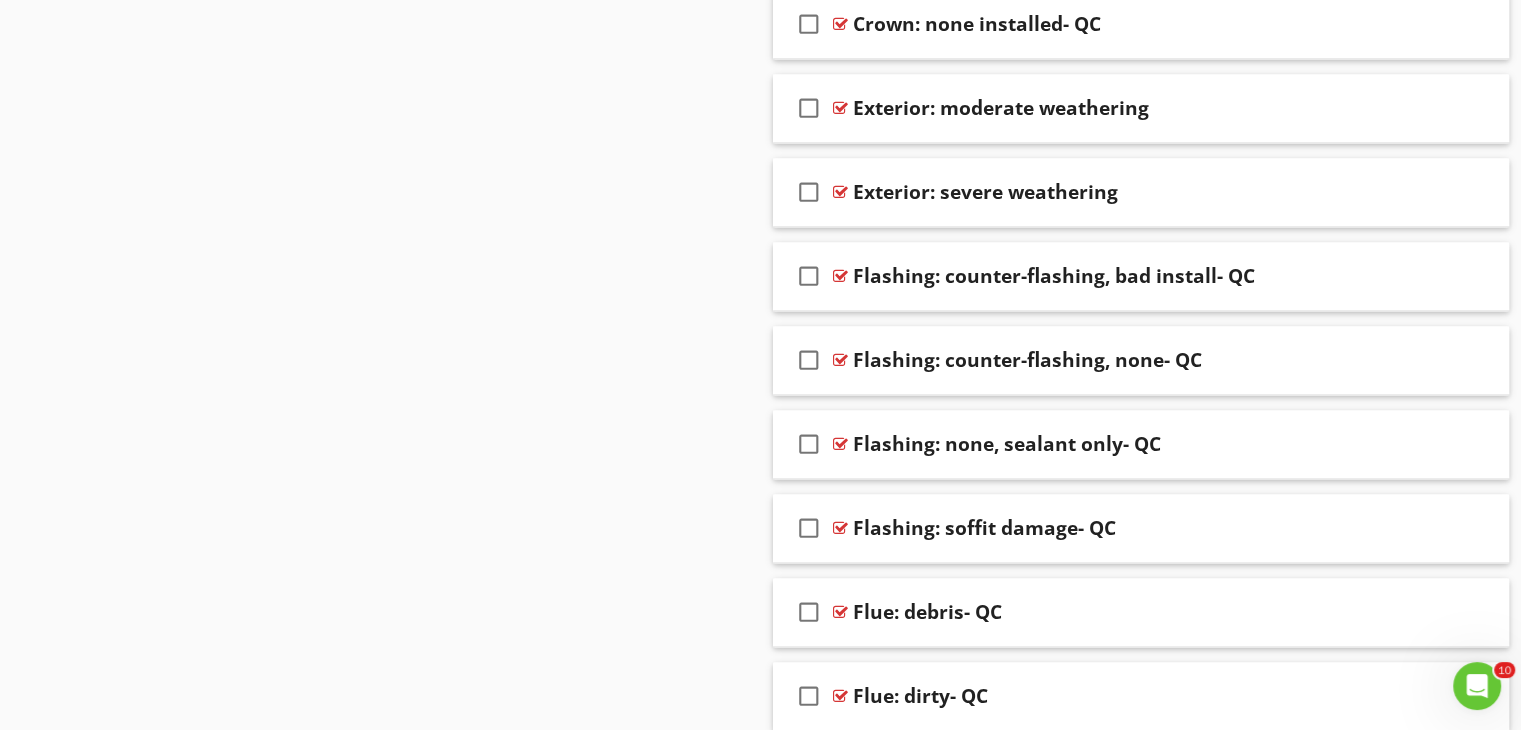 scroll, scrollTop: 3001, scrollLeft: 0, axis: vertical 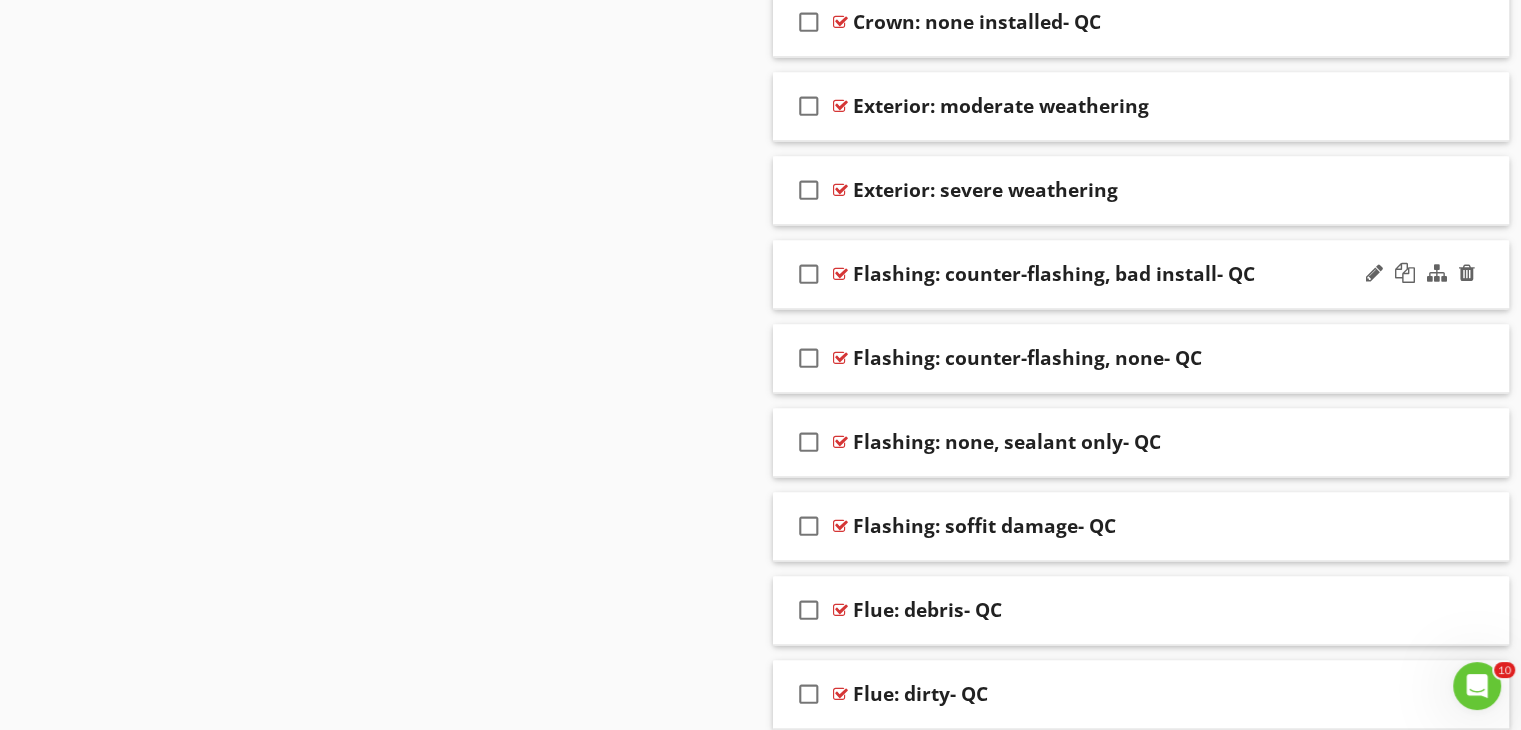 click on "check_box_outline_blank
Flashing: counter-flashing, bad install- QC" at bounding box center [1141, 274] 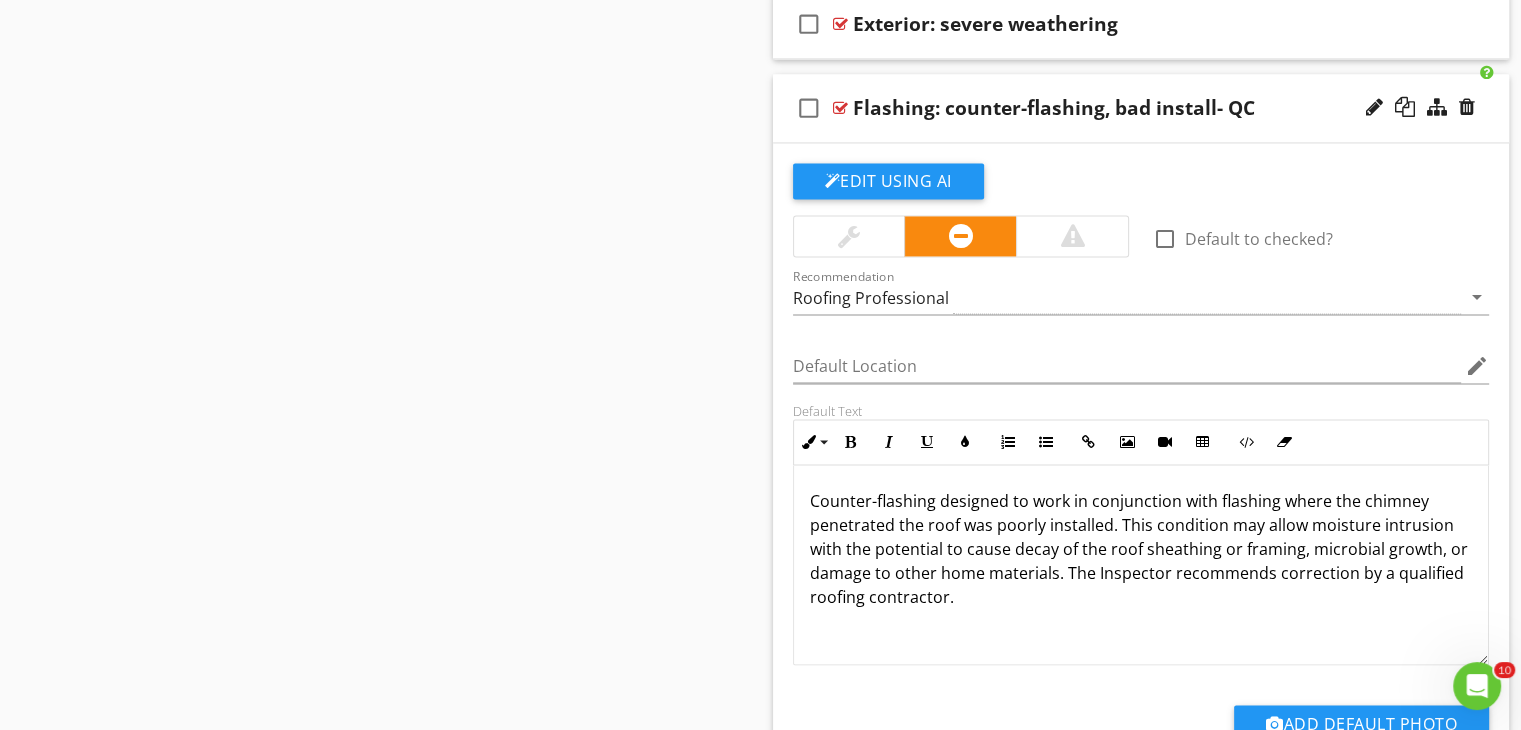 scroll, scrollTop: 3175, scrollLeft: 0, axis: vertical 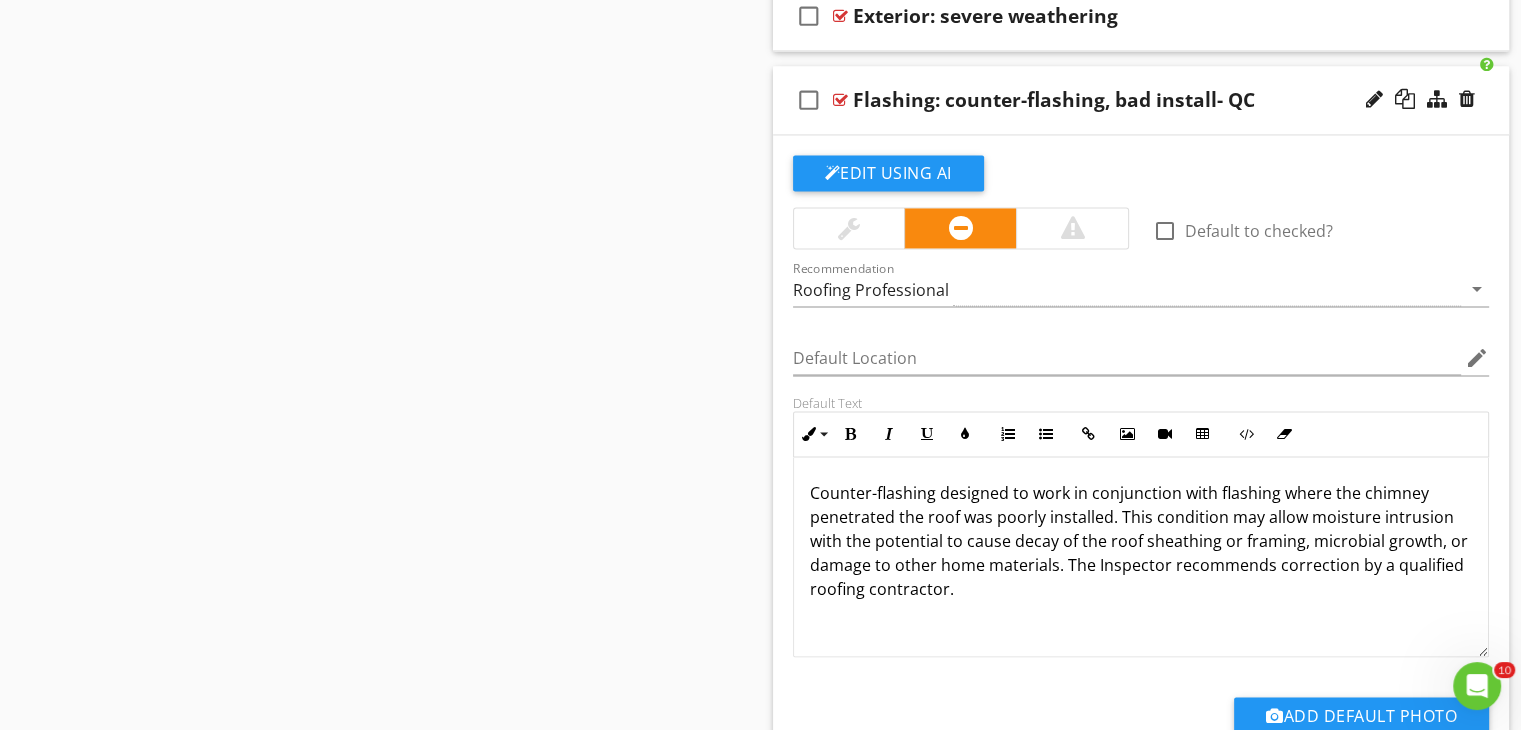 click on "Counter-flashing designed to work in conjunction with flashing where the chimney penetrated the roof was poorly installed. This condition may allow moisture intrusion with the potential to cause decay of the roof sheathing or framing, microbial growth, or damage to other home materials. The Inspector recommends correction by a qualified roofing contractor." at bounding box center [1141, 541] 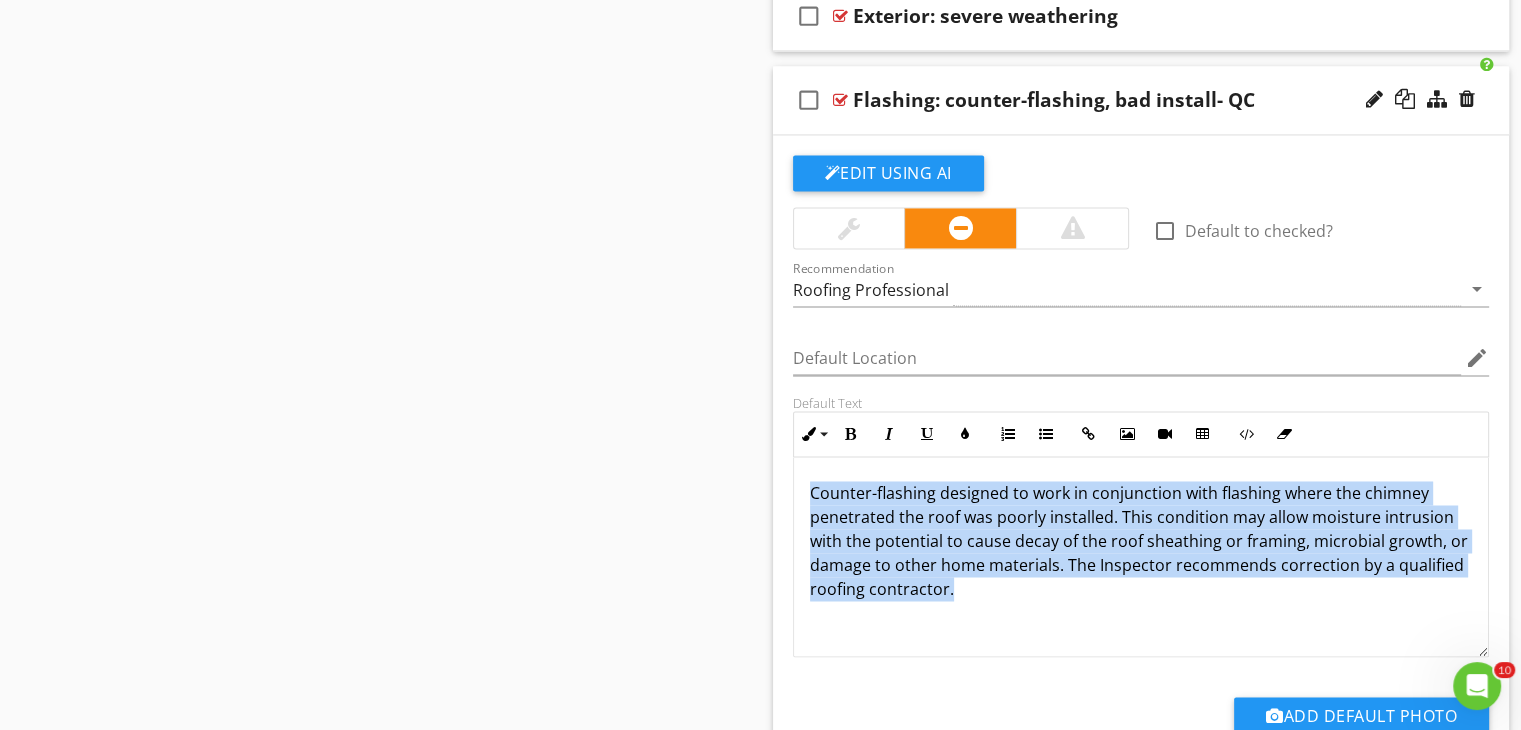 drag, startPoint x: 809, startPoint y: 485, endPoint x: 1023, endPoint y: 591, distance: 238.81374 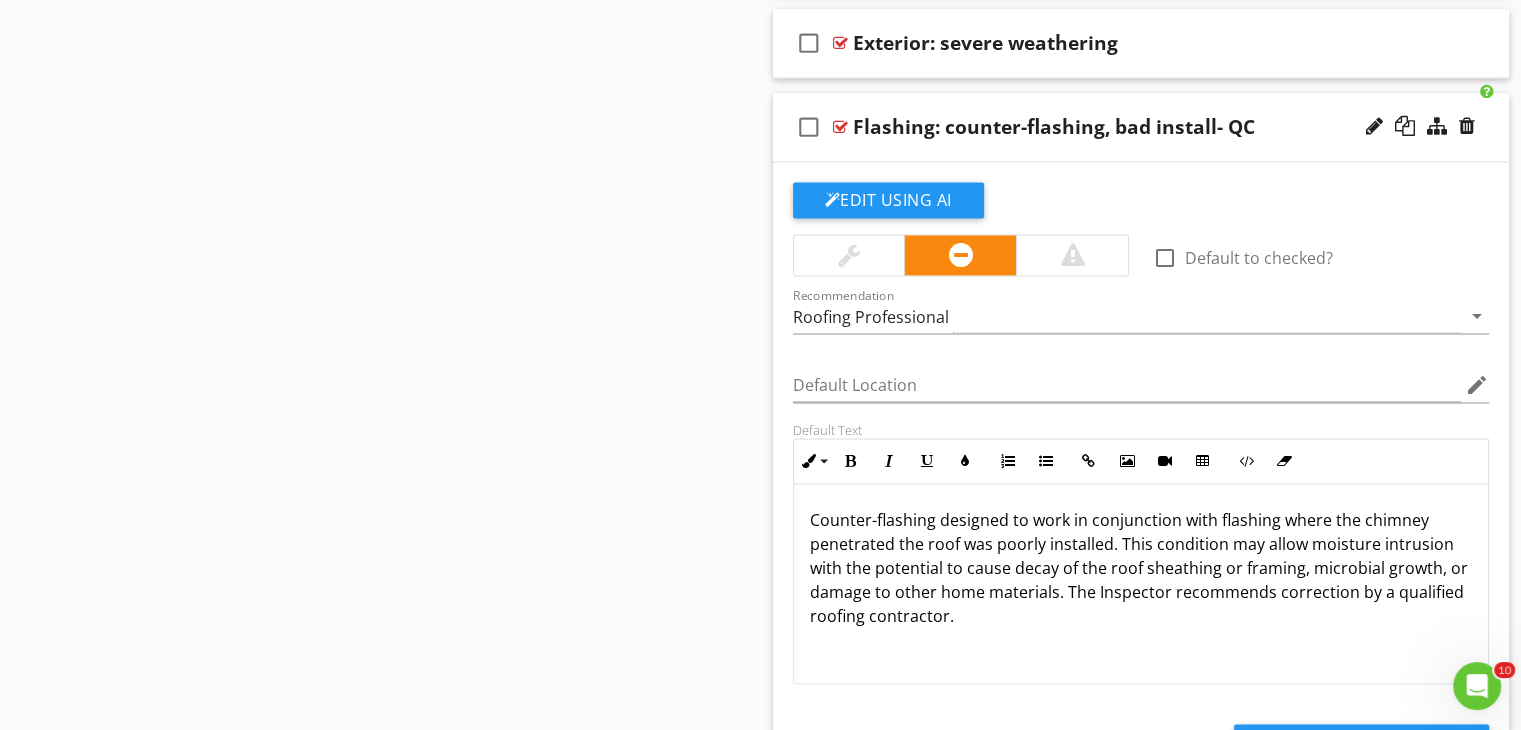 scroll, scrollTop: 3135, scrollLeft: 0, axis: vertical 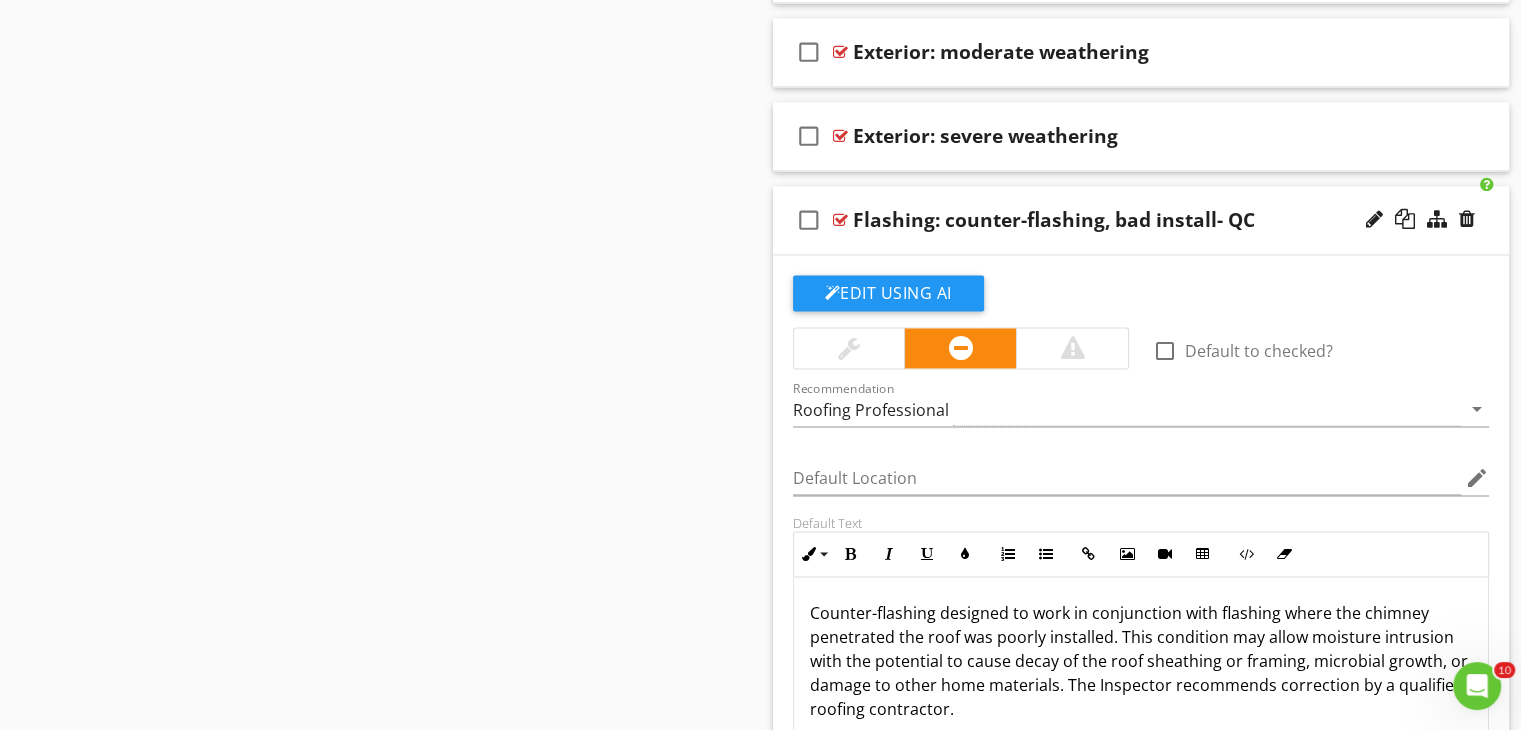click on "check_box_outline_blank
Flashing: counter-flashing, bad install- QC" at bounding box center (1141, 220) 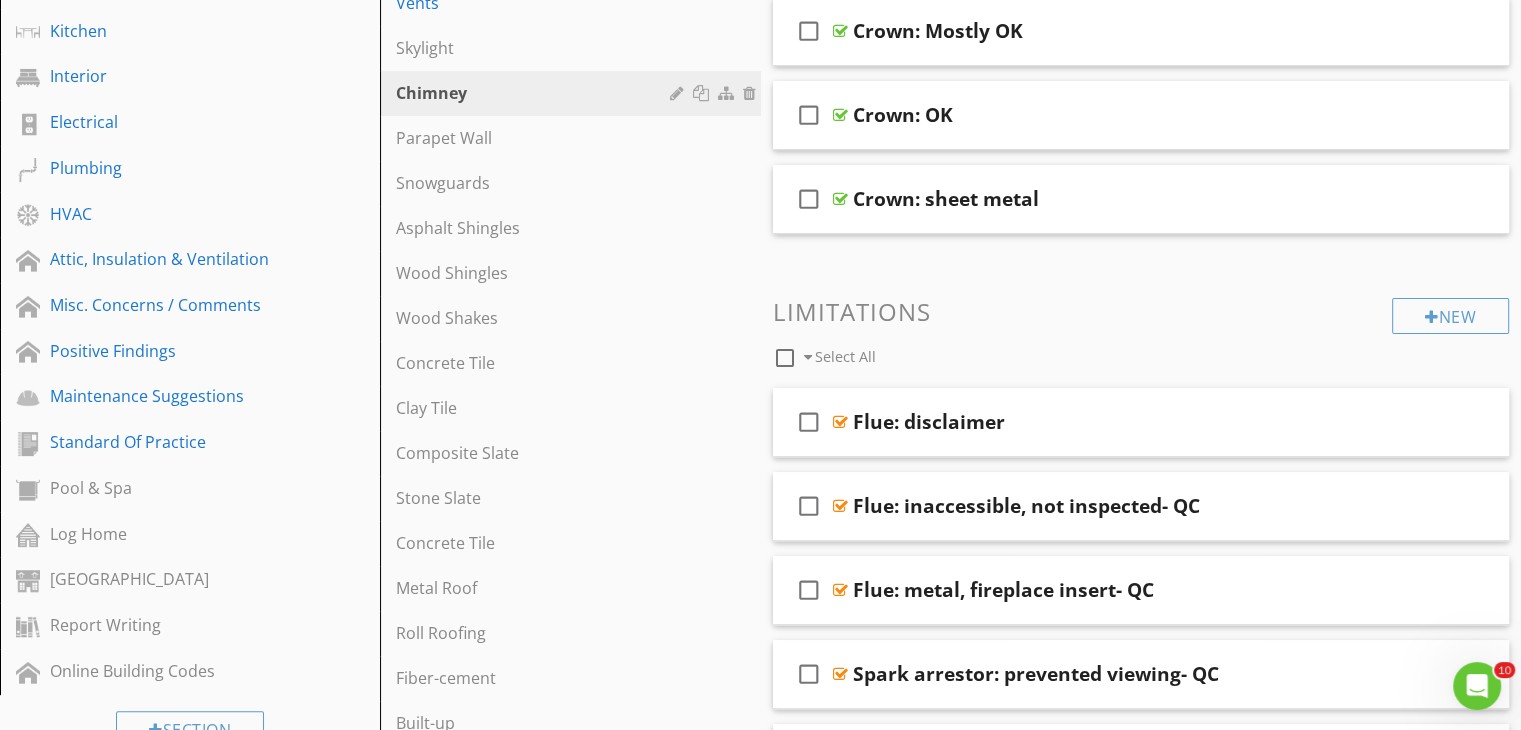 scroll, scrollTop: 600, scrollLeft: 0, axis: vertical 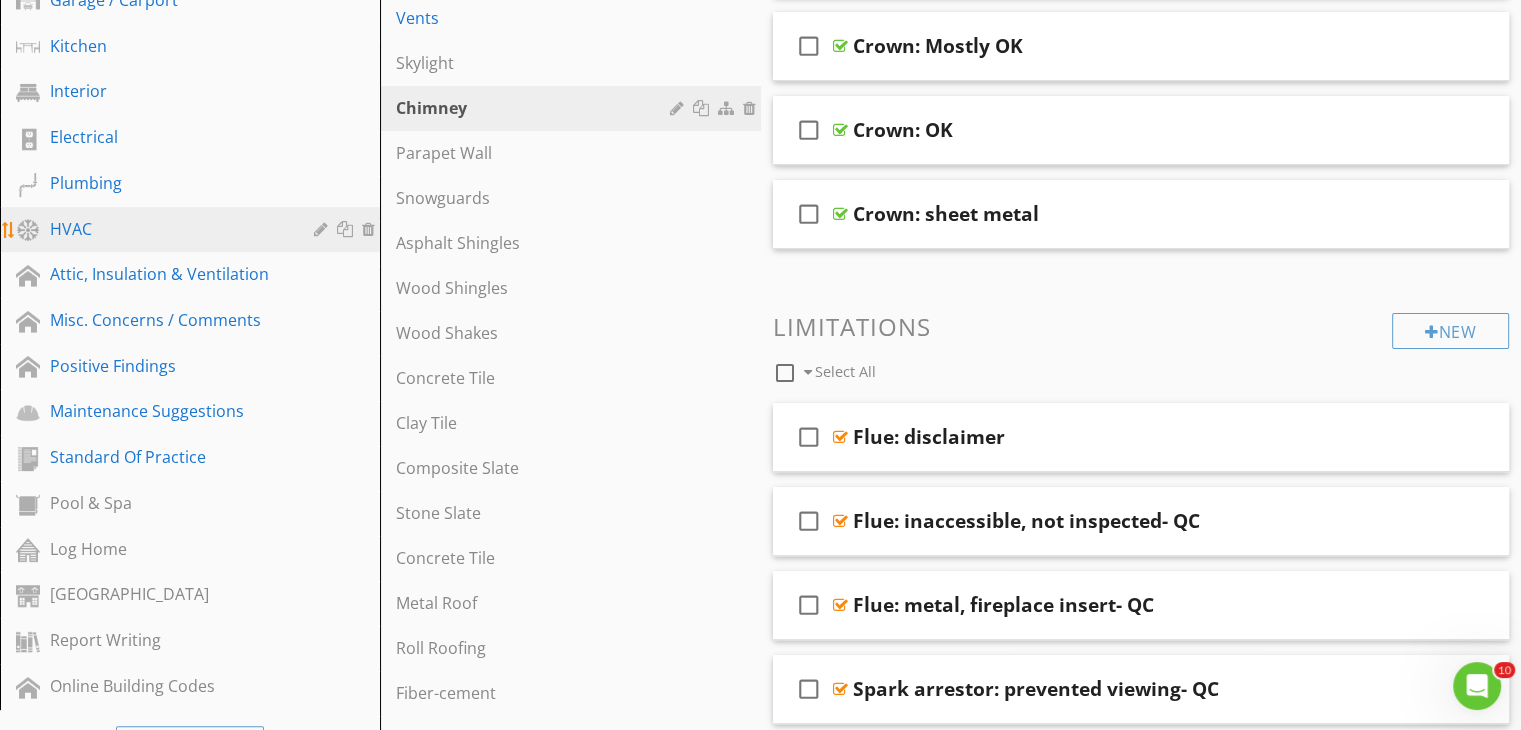 click on "HVAC" at bounding box center [167, 229] 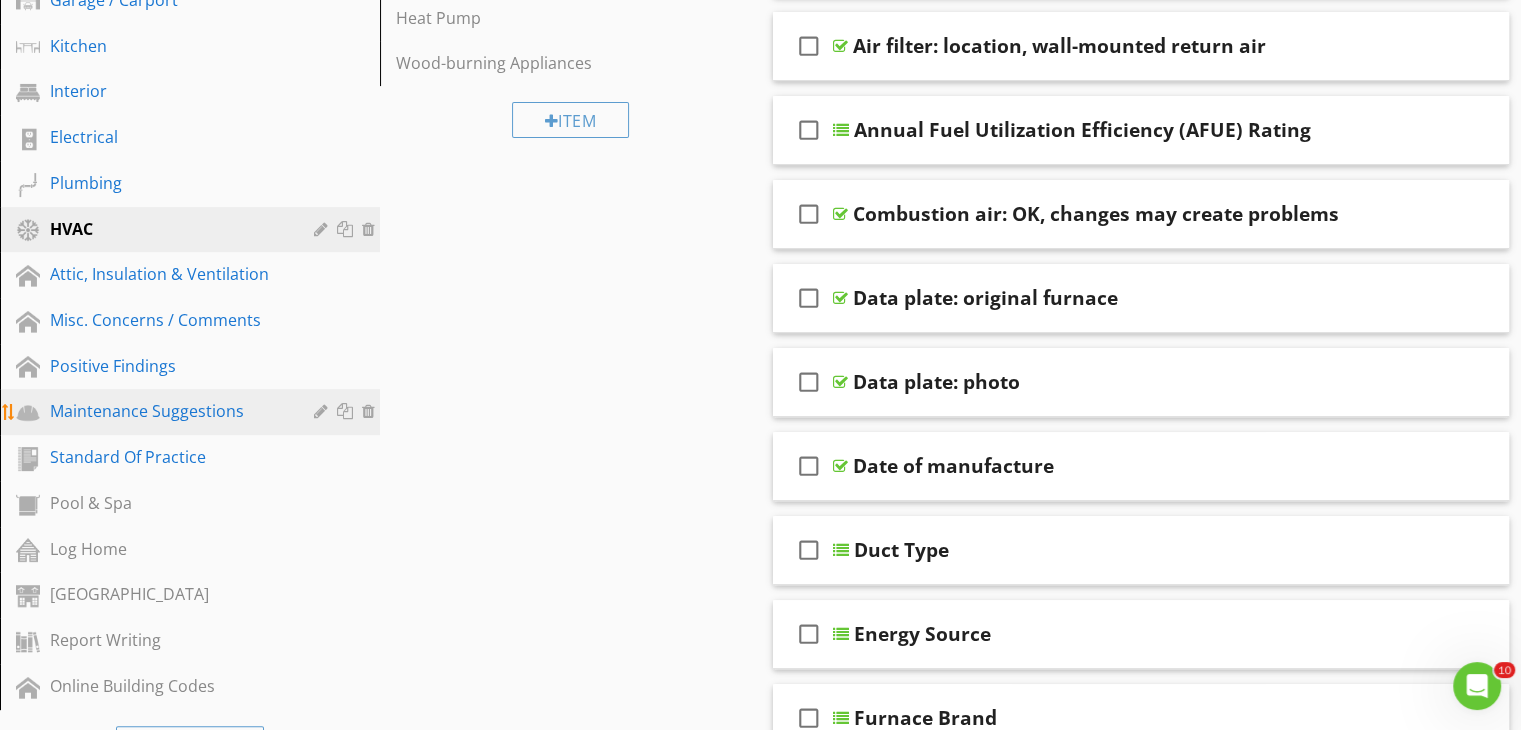click on "Maintenance Suggestions" at bounding box center (167, 411) 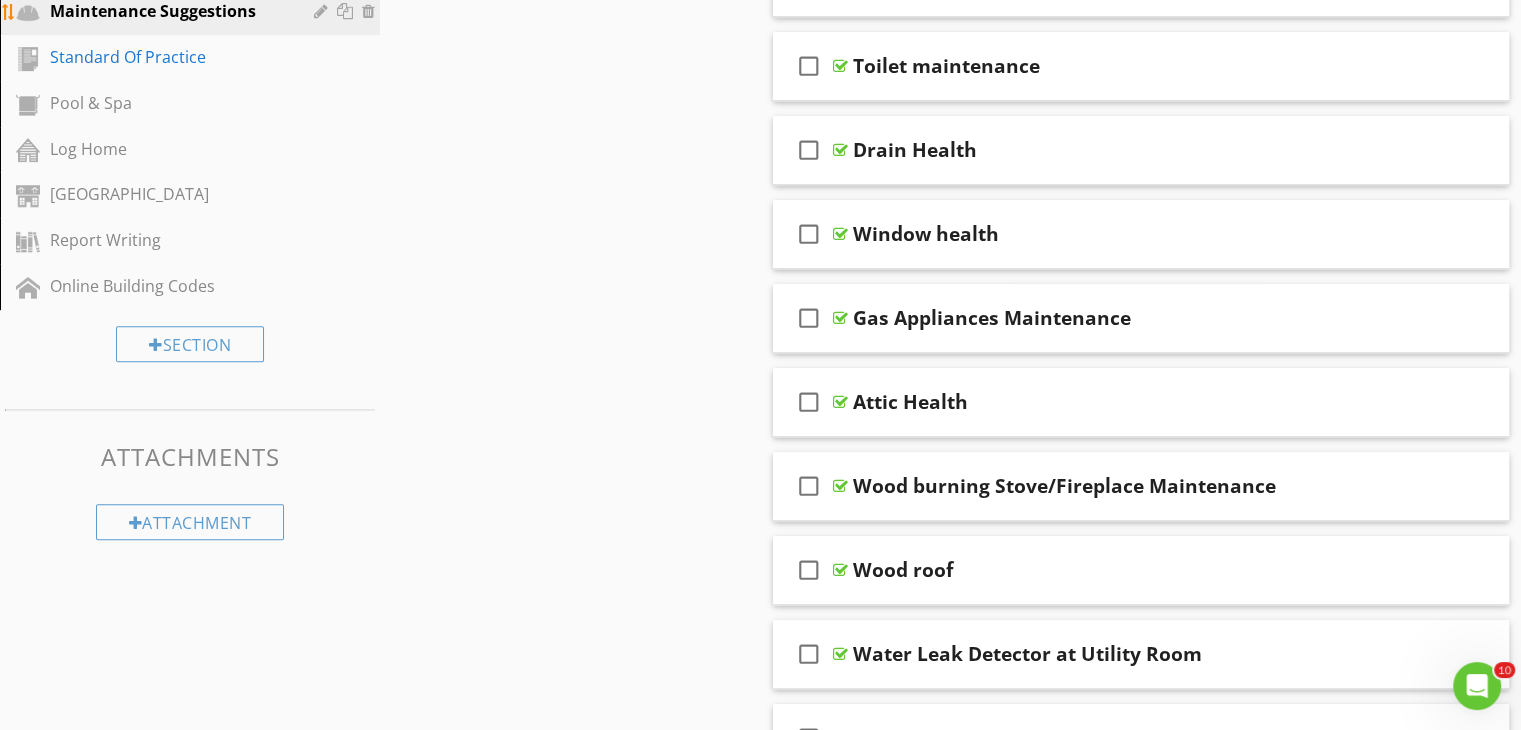 scroll, scrollTop: 1040, scrollLeft: 0, axis: vertical 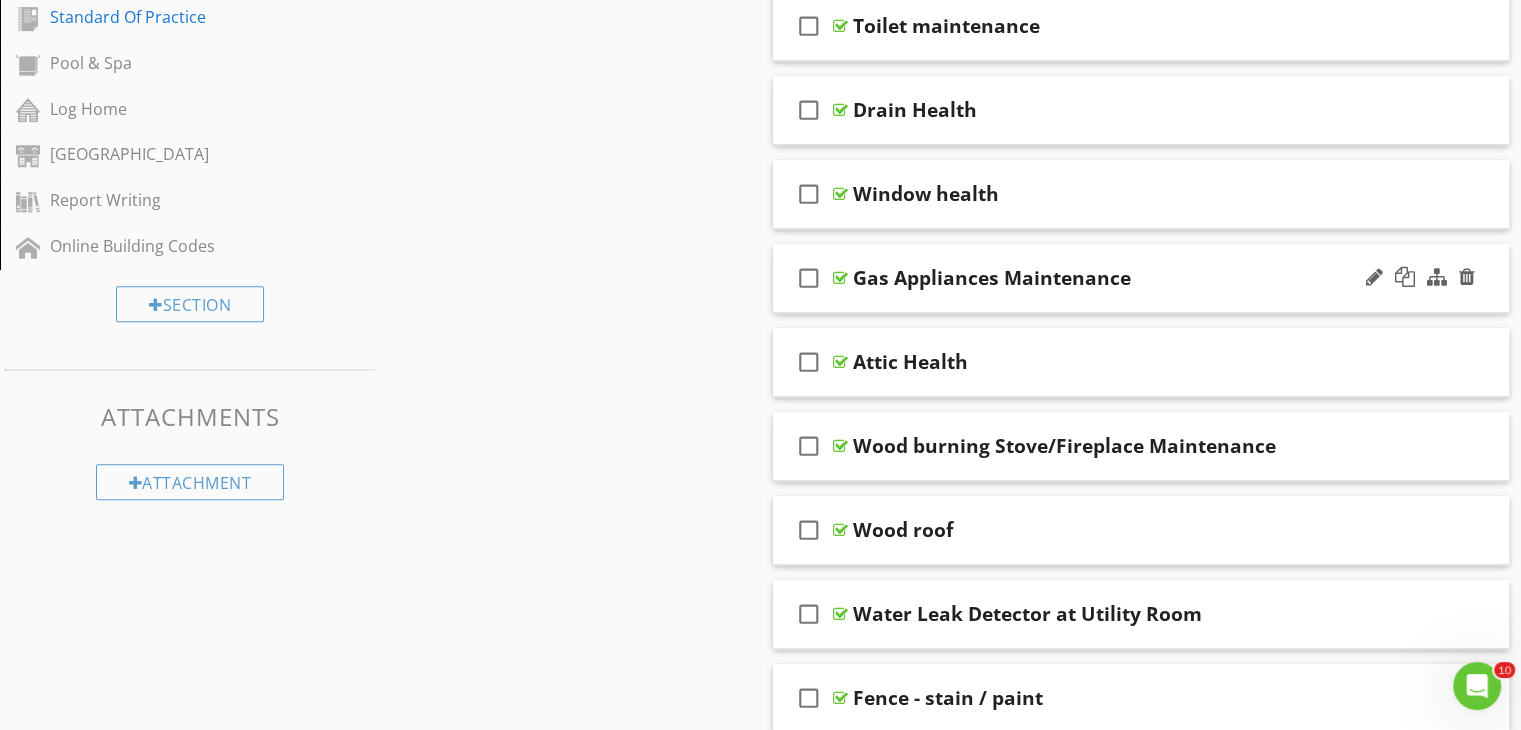click on "check_box_outline_blank
Gas Appliances Maintenance" at bounding box center (1141, 278) 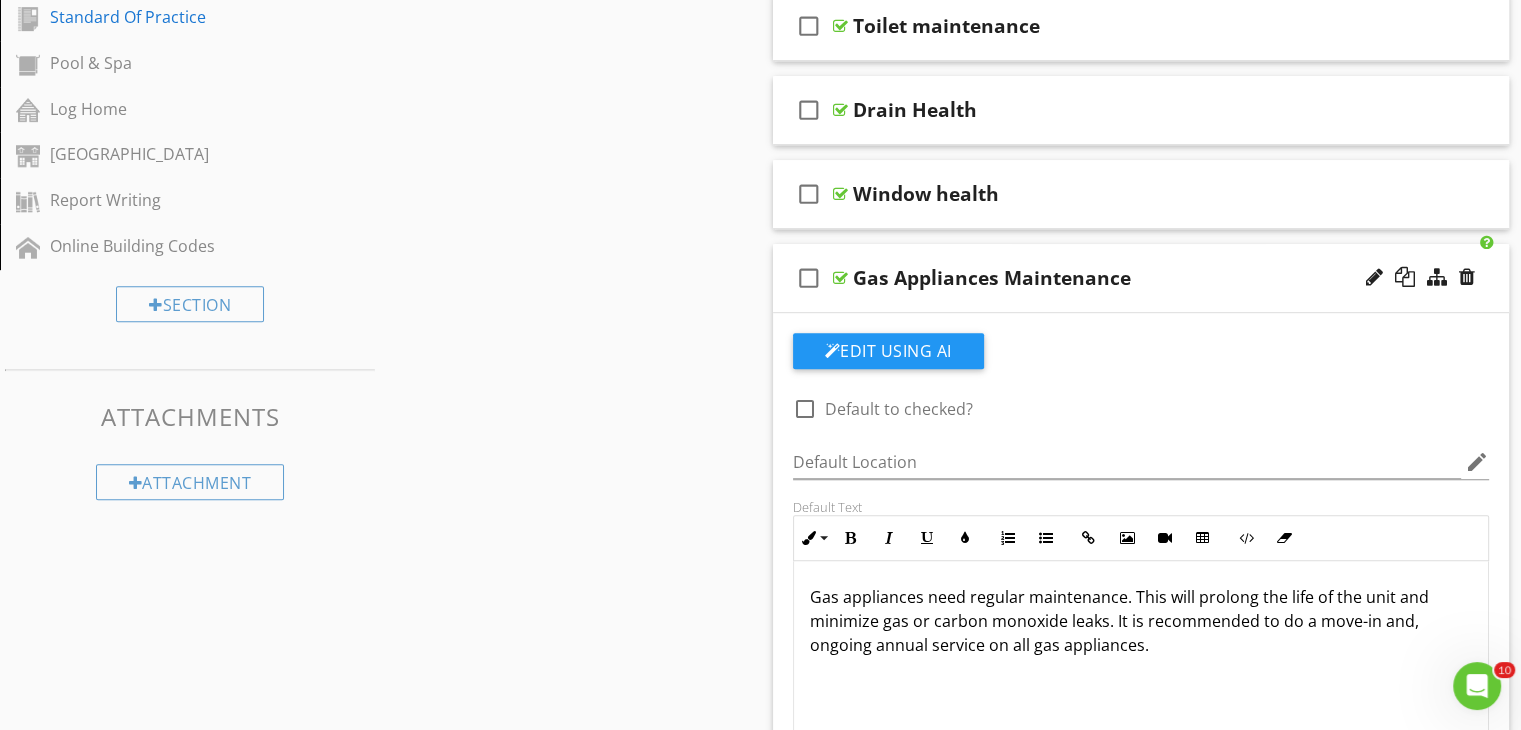 click on "Gas appliances need regular maintenance. This will prolong the life of the unit and minimize gas or carbon monoxide leaks. It is recommended to do a move-in and, ongoing annual service on all gas appliances." at bounding box center [1141, 661] 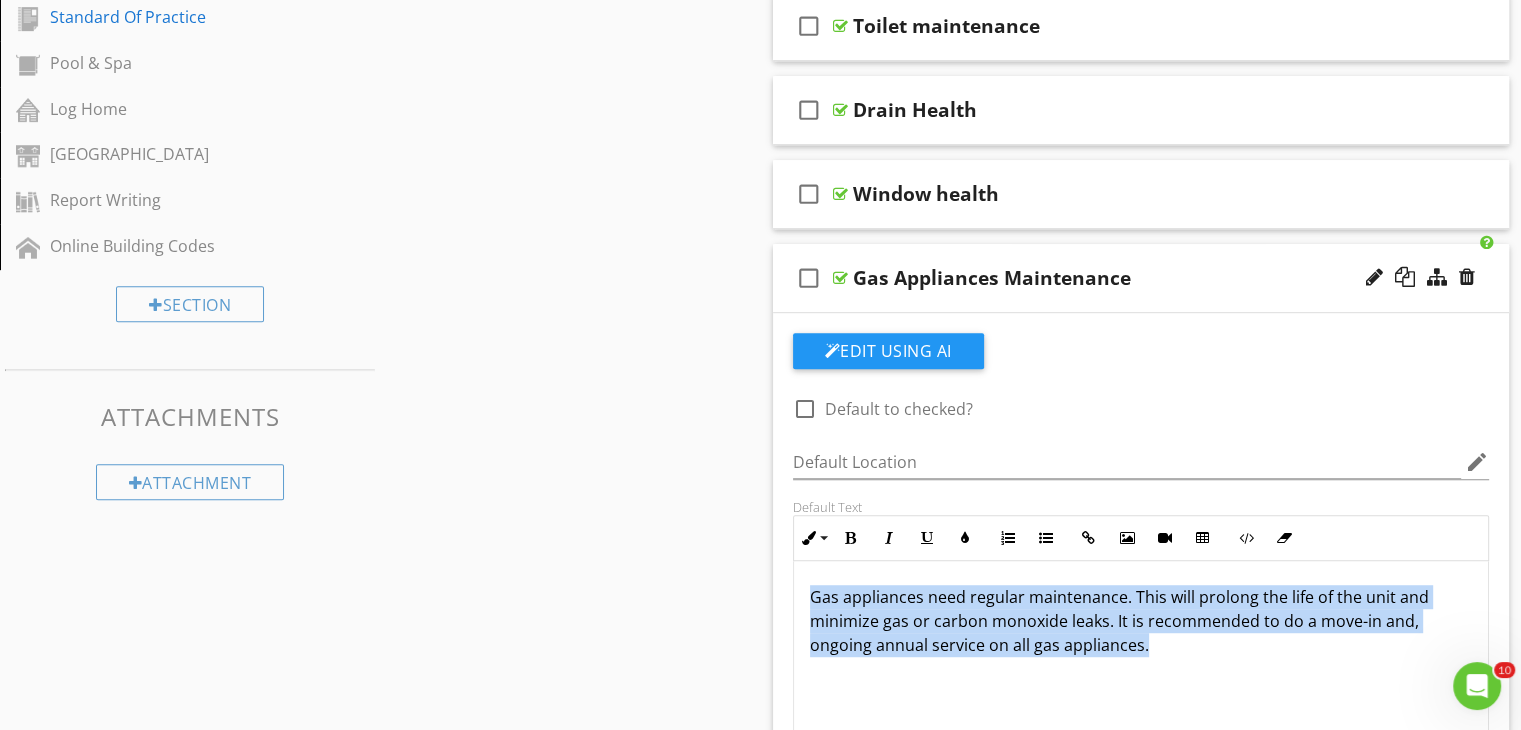 drag, startPoint x: 805, startPoint y: 593, endPoint x: 1179, endPoint y: 652, distance: 378.62515 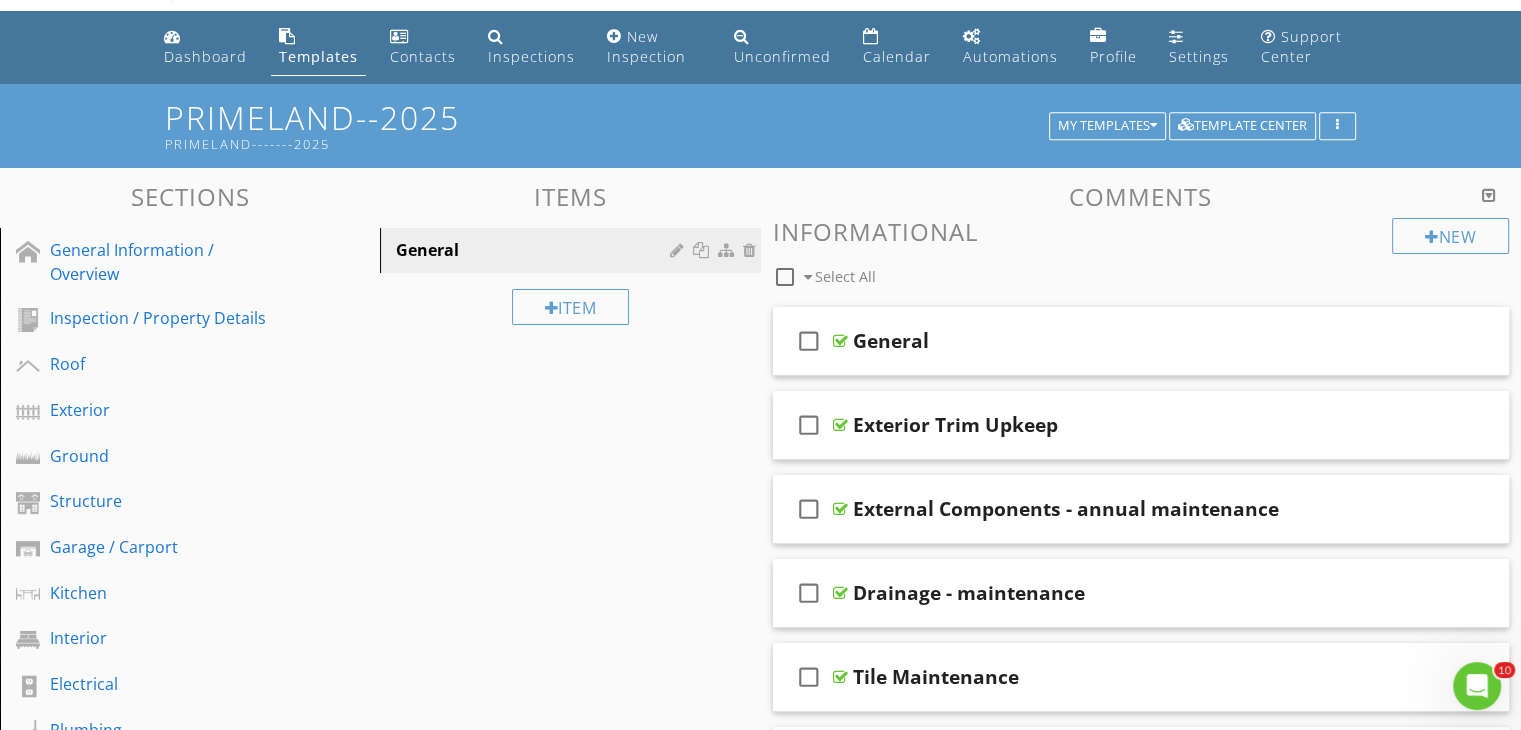 scroll, scrollTop: 0, scrollLeft: 0, axis: both 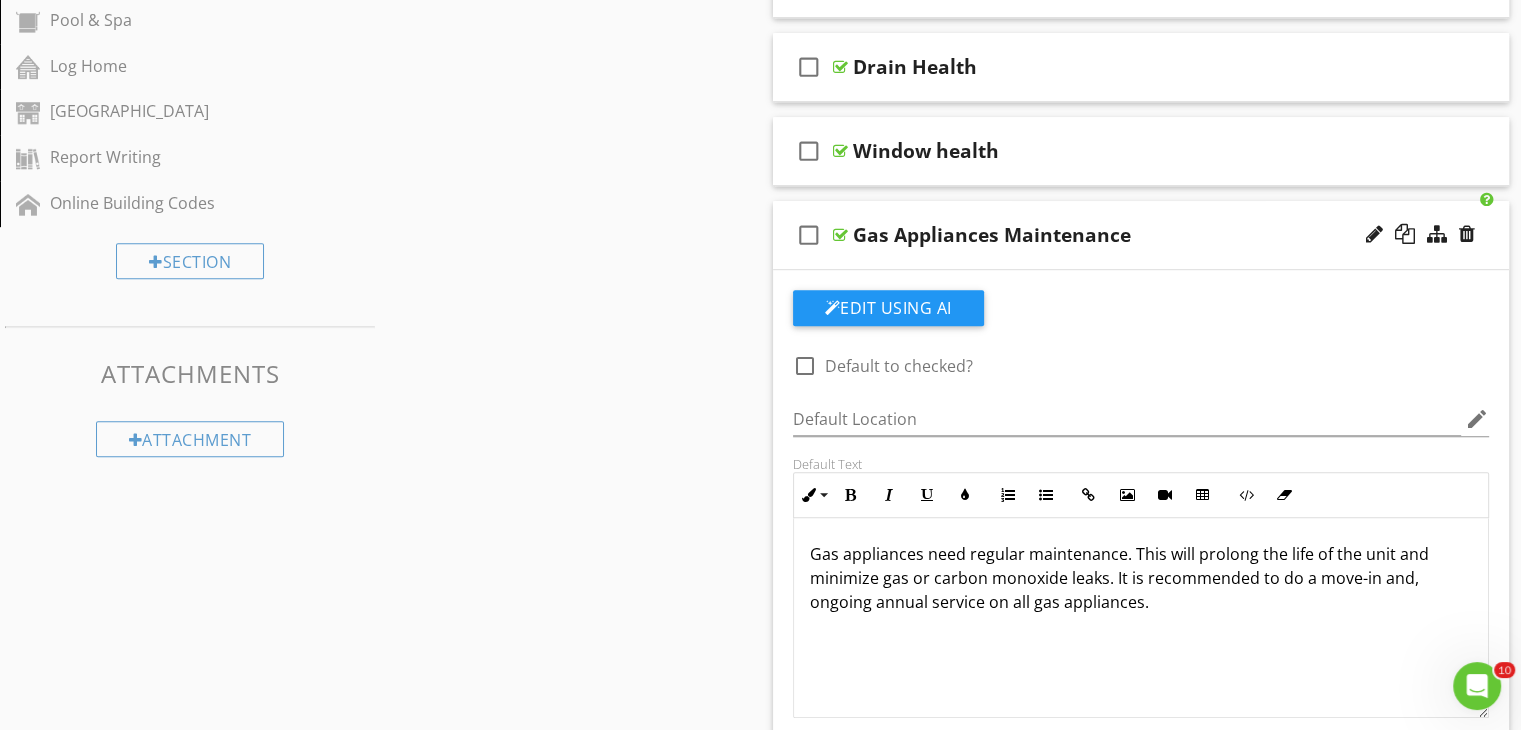 click on "check_box_outline_blank
Gas Appliances Maintenance" at bounding box center (1141, 235) 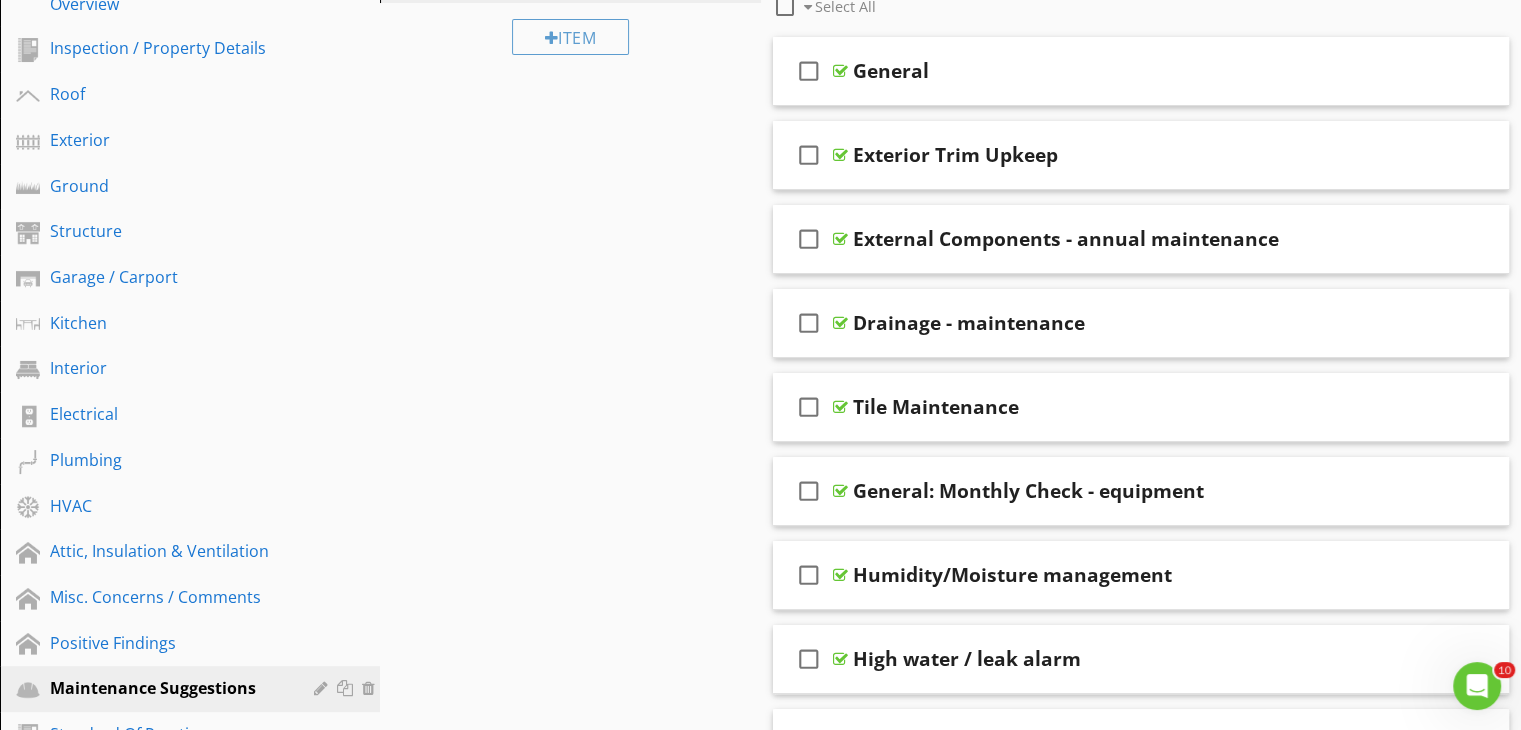scroll, scrollTop: 363, scrollLeft: 0, axis: vertical 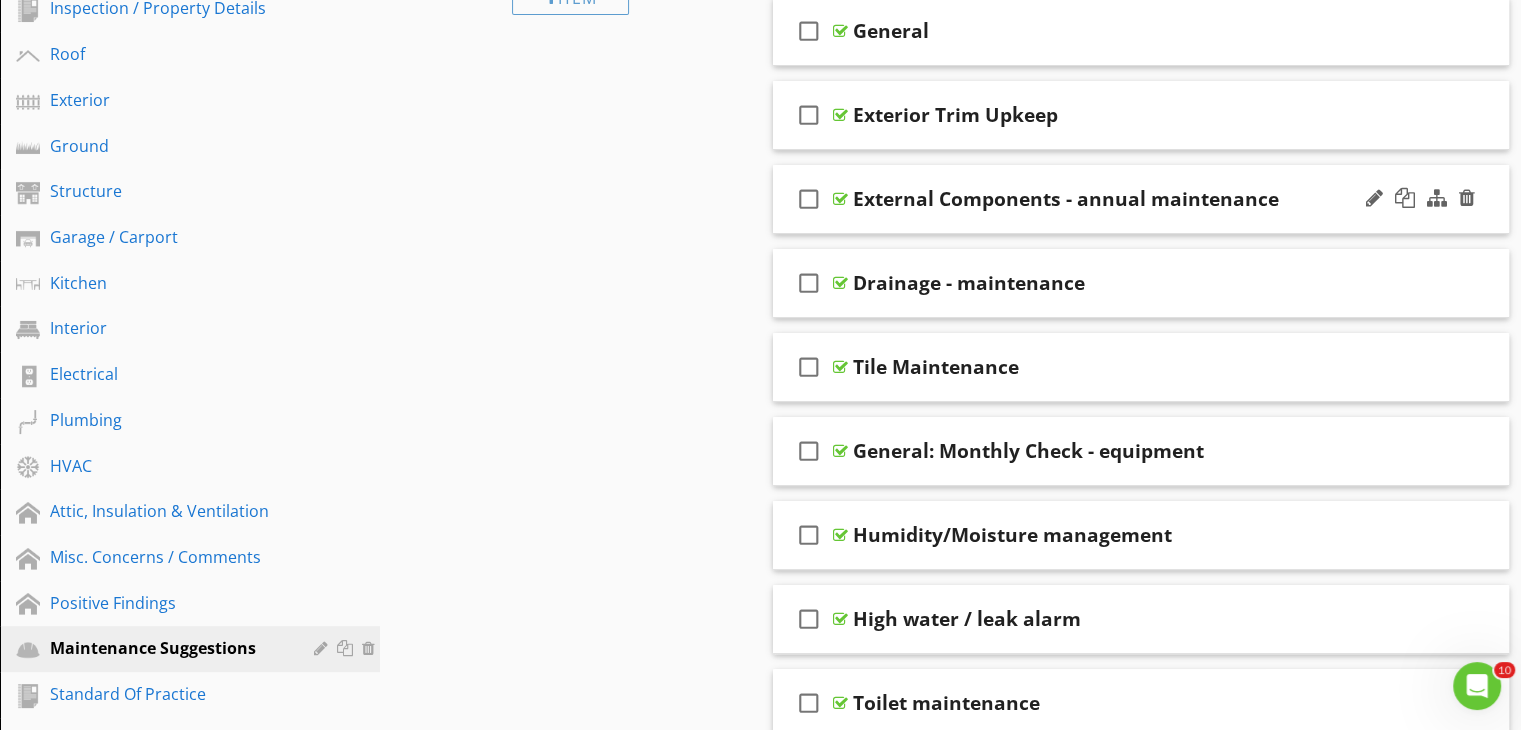 click on "check_box_outline_blank
External Components - annual maintenance" at bounding box center (1141, 199) 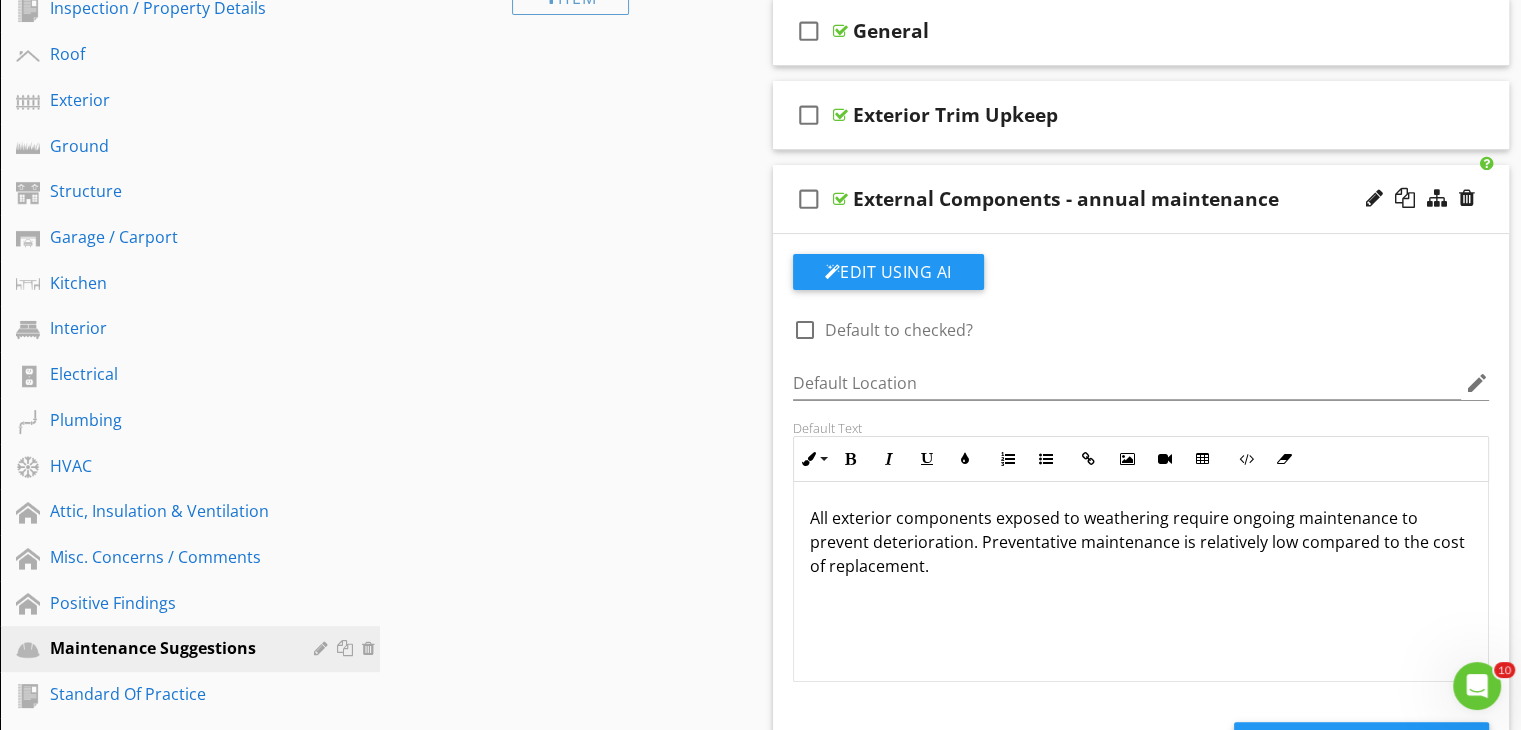 click on "check_box_outline_blank
External Components - annual maintenance" at bounding box center (1141, 199) 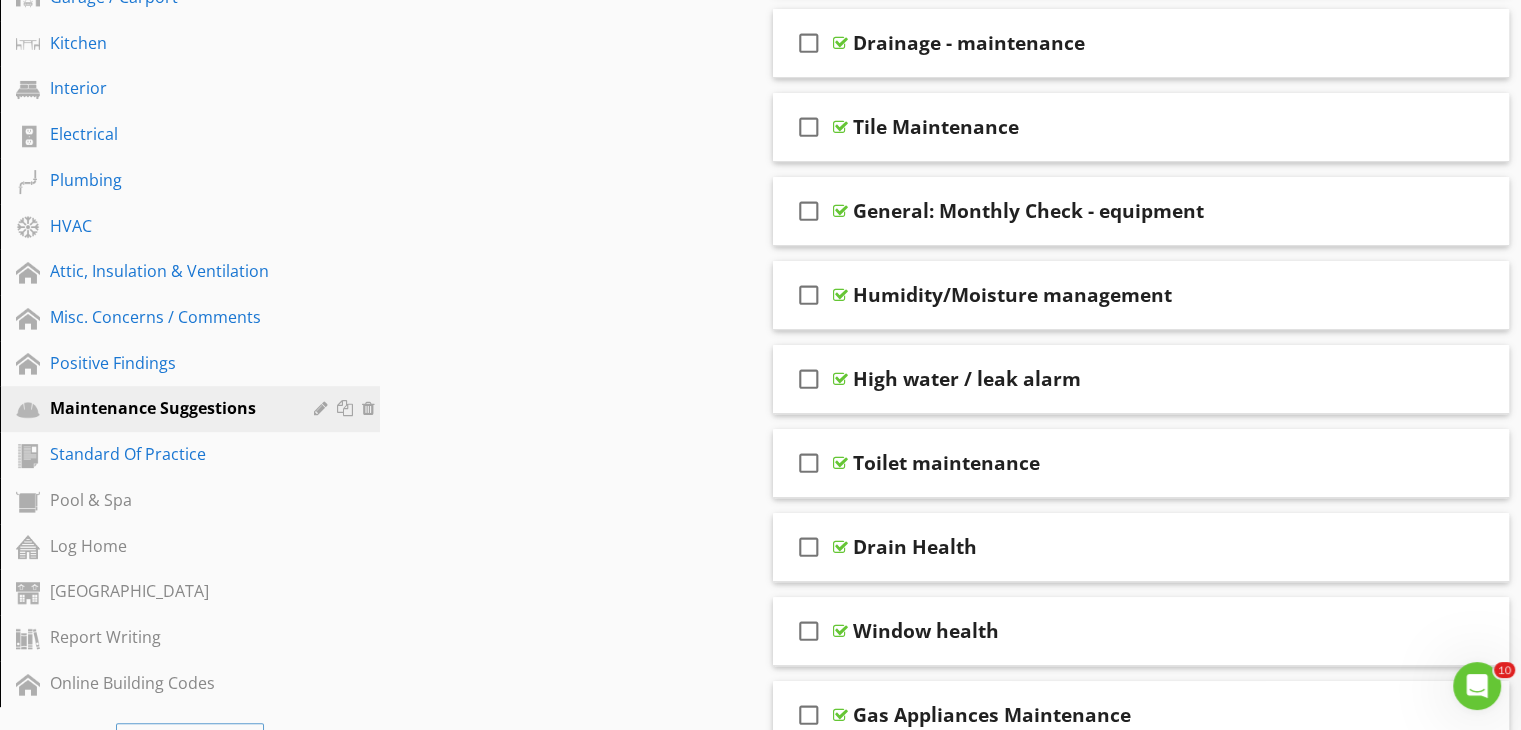 scroll, scrollTop: 643, scrollLeft: 0, axis: vertical 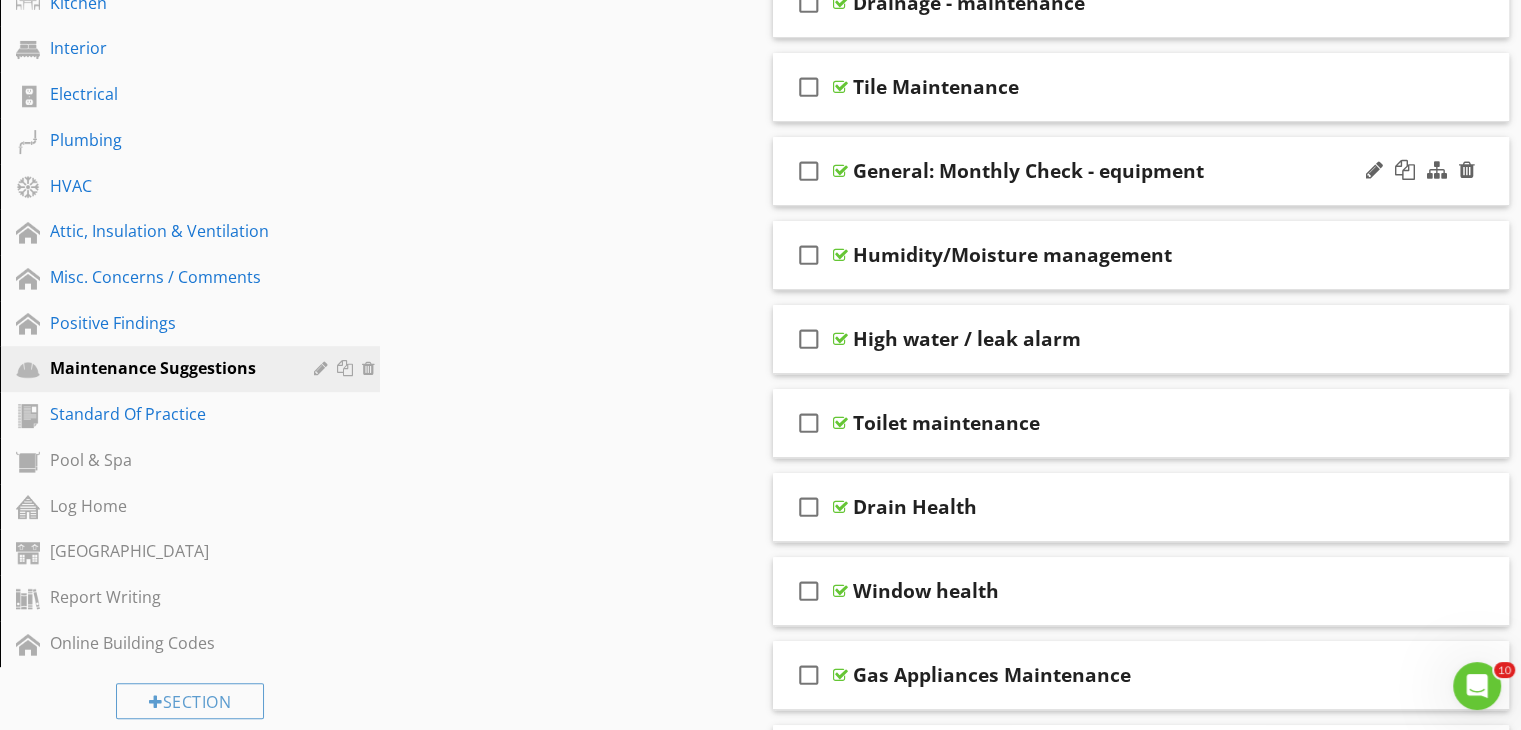 click on "check_box_outline_blank
General: Monthly Check - equipment" at bounding box center [1141, 171] 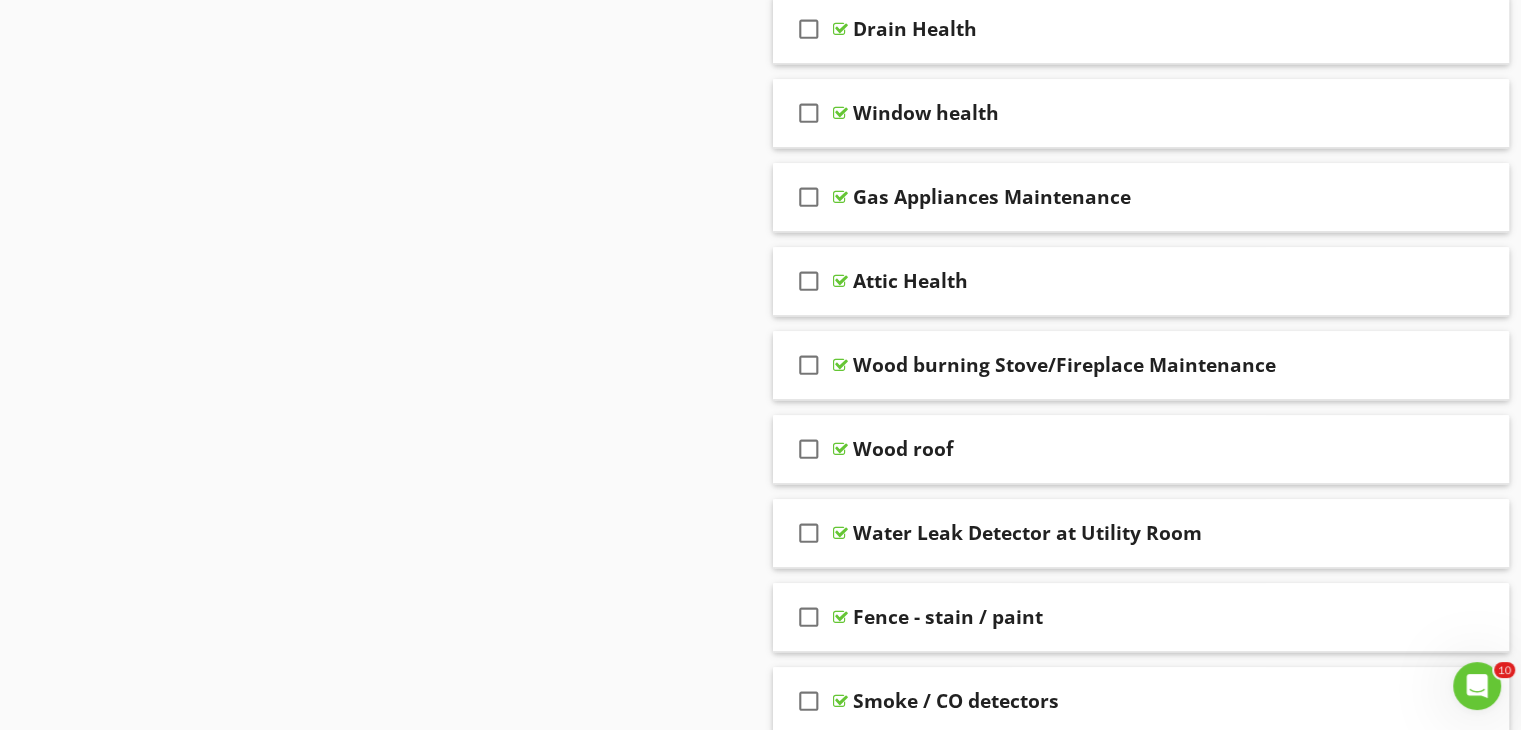 scroll, scrollTop: 1723, scrollLeft: 0, axis: vertical 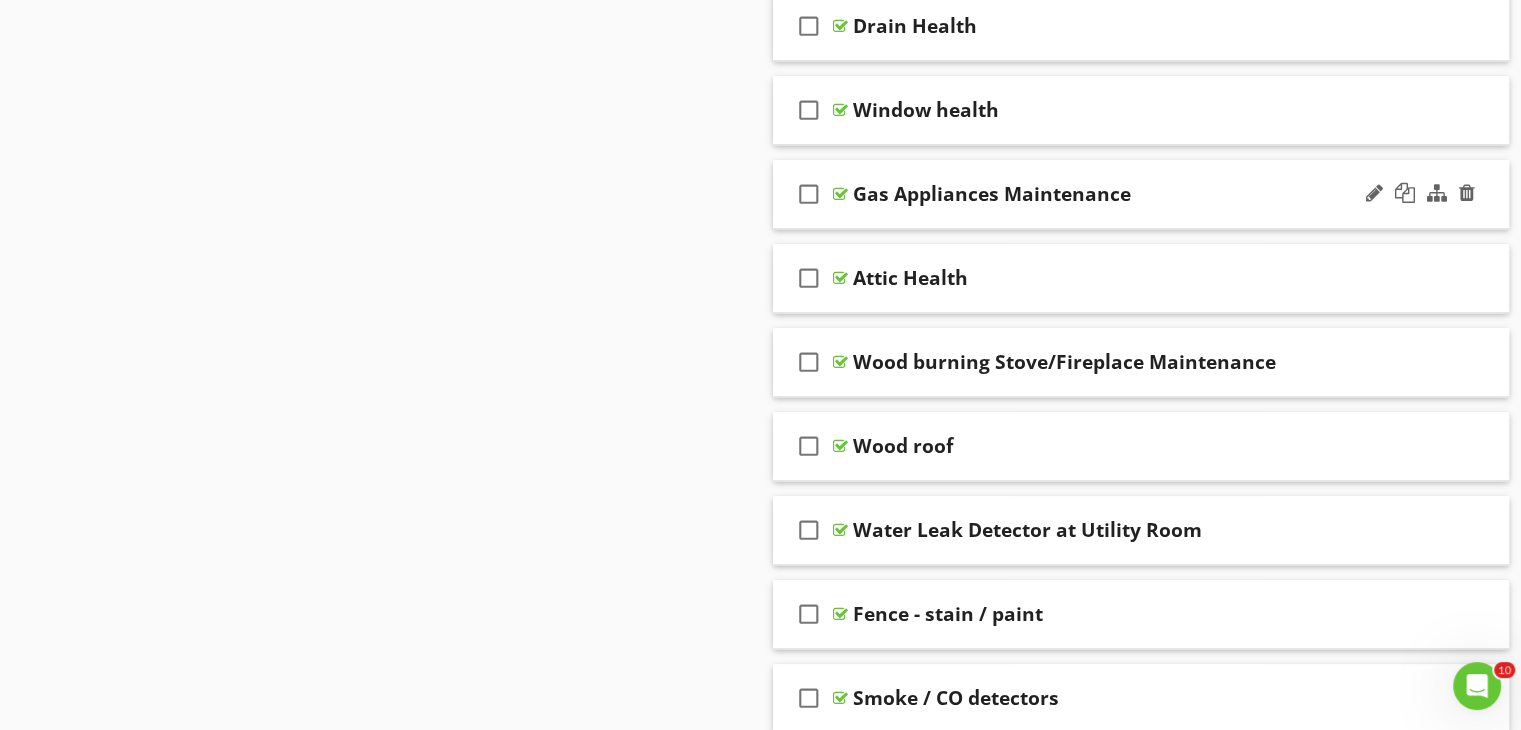 click on "check_box_outline_blank
Gas Appliances Maintenance" at bounding box center [1141, 194] 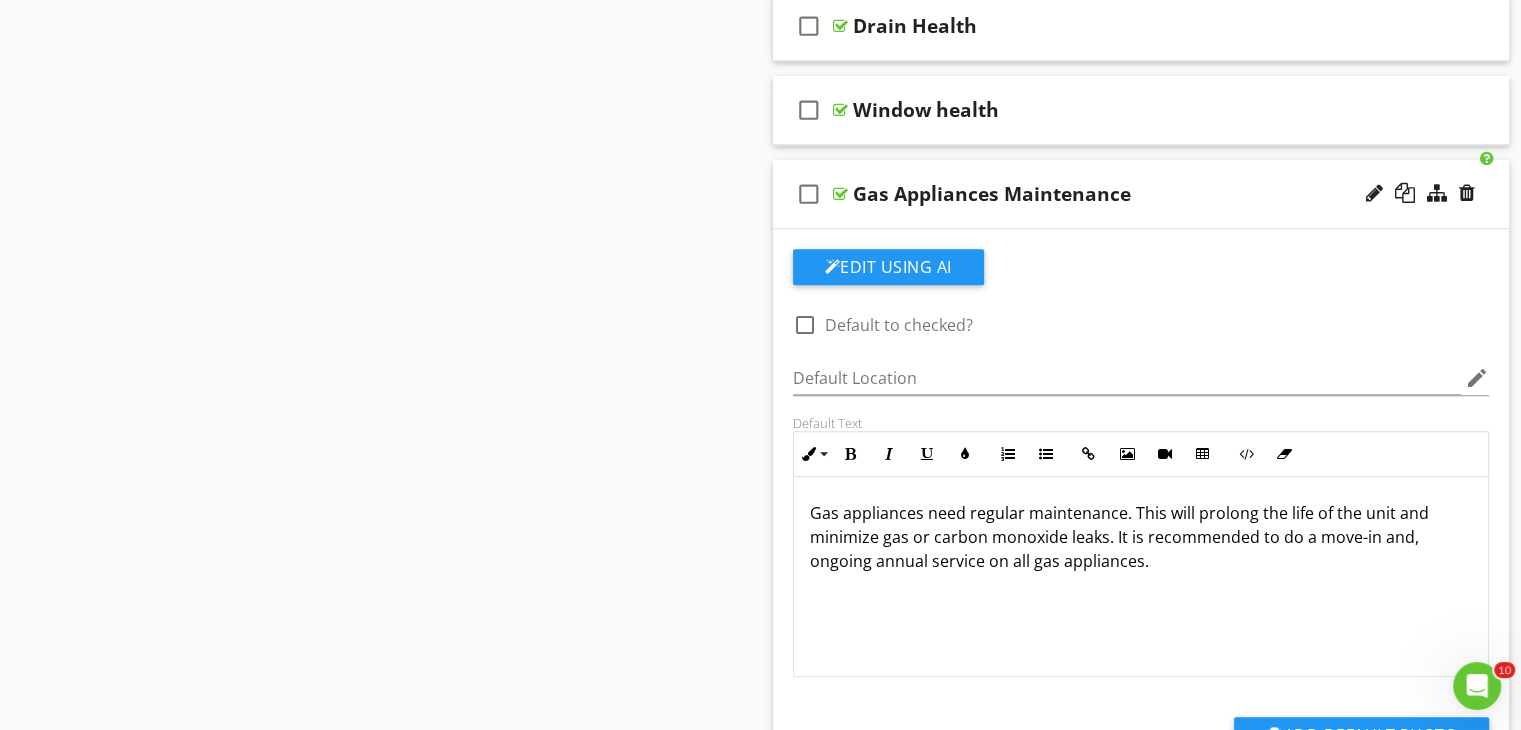 click on "check_box_outline_blank
Gas Appliances Maintenance" at bounding box center (1141, 194) 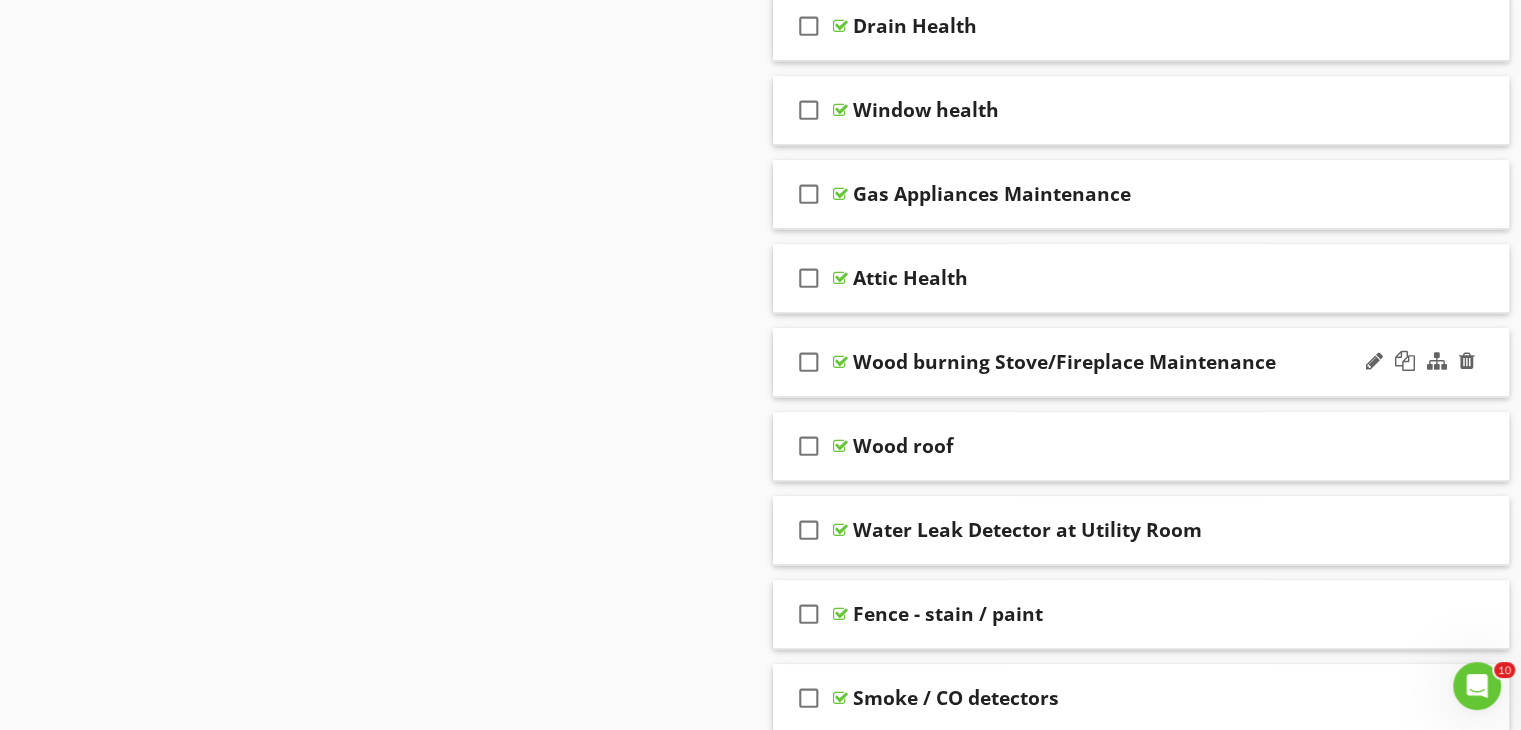 click on "check_box_outline_blank
Wood burning Stove/Fireplace Maintenance" at bounding box center [1141, 362] 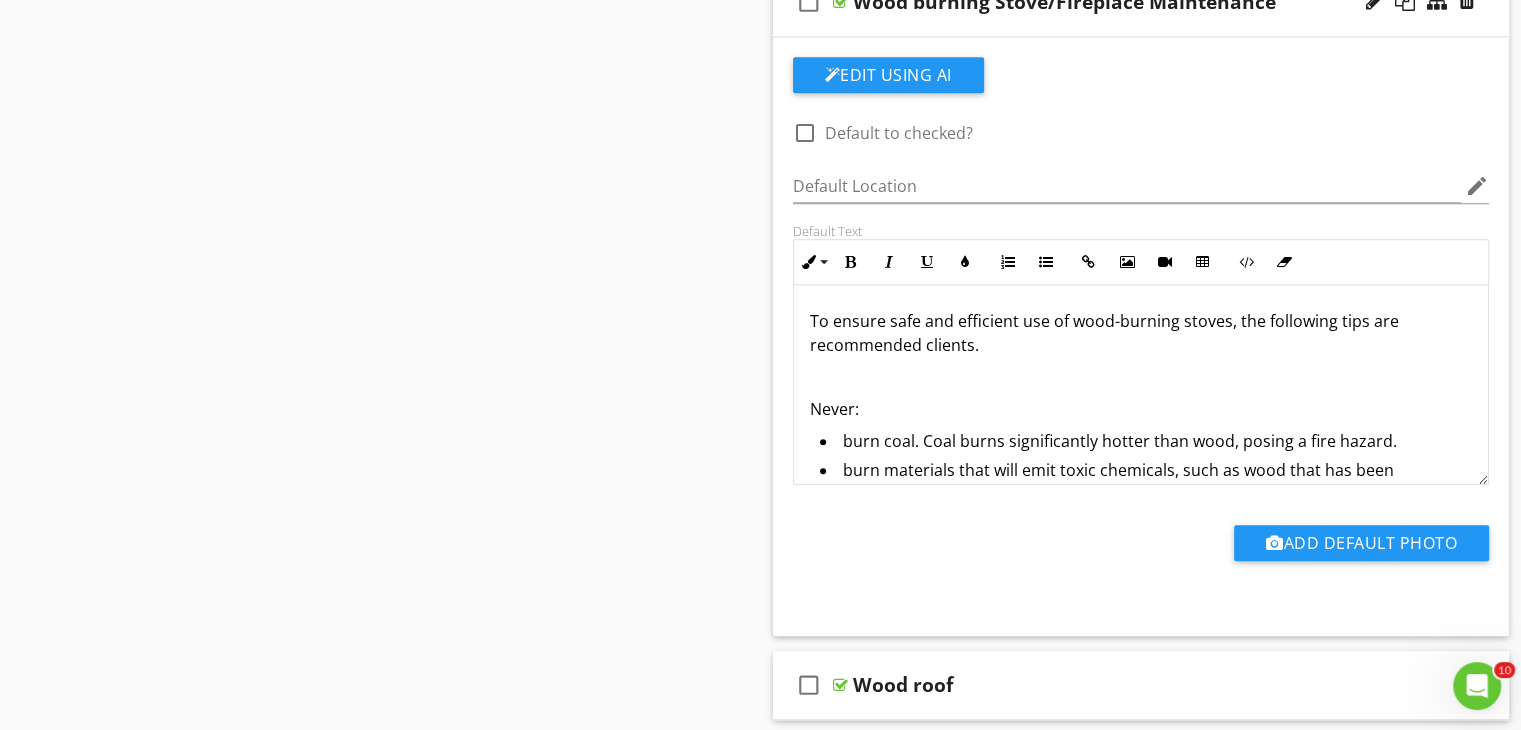 scroll, scrollTop: 2123, scrollLeft: 0, axis: vertical 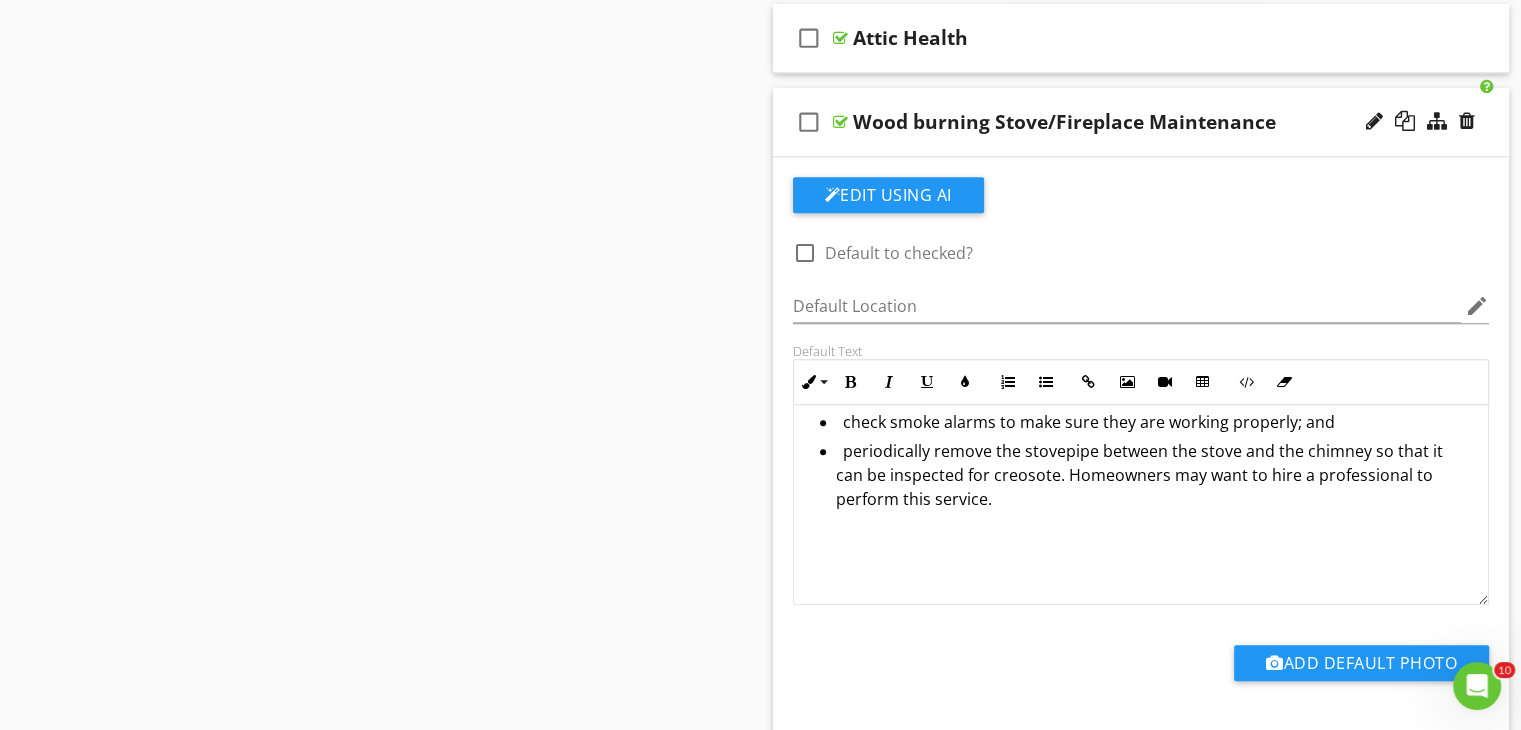 click on "check_box_outline_blank
Wood burning Stove/Fireplace Maintenance" at bounding box center (1141, 122) 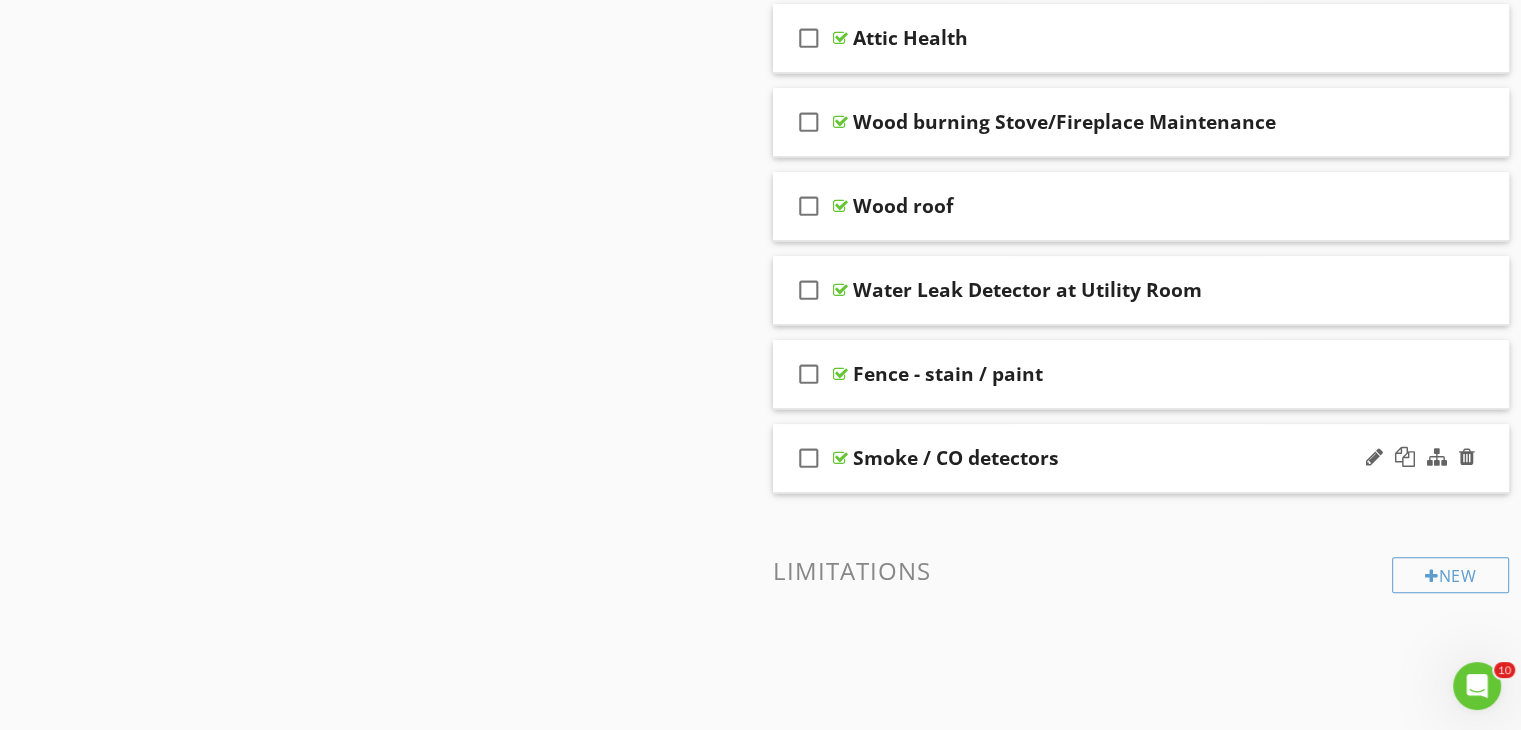 click on "check_box_outline_blank
Smoke / CO detectors" at bounding box center [1141, 458] 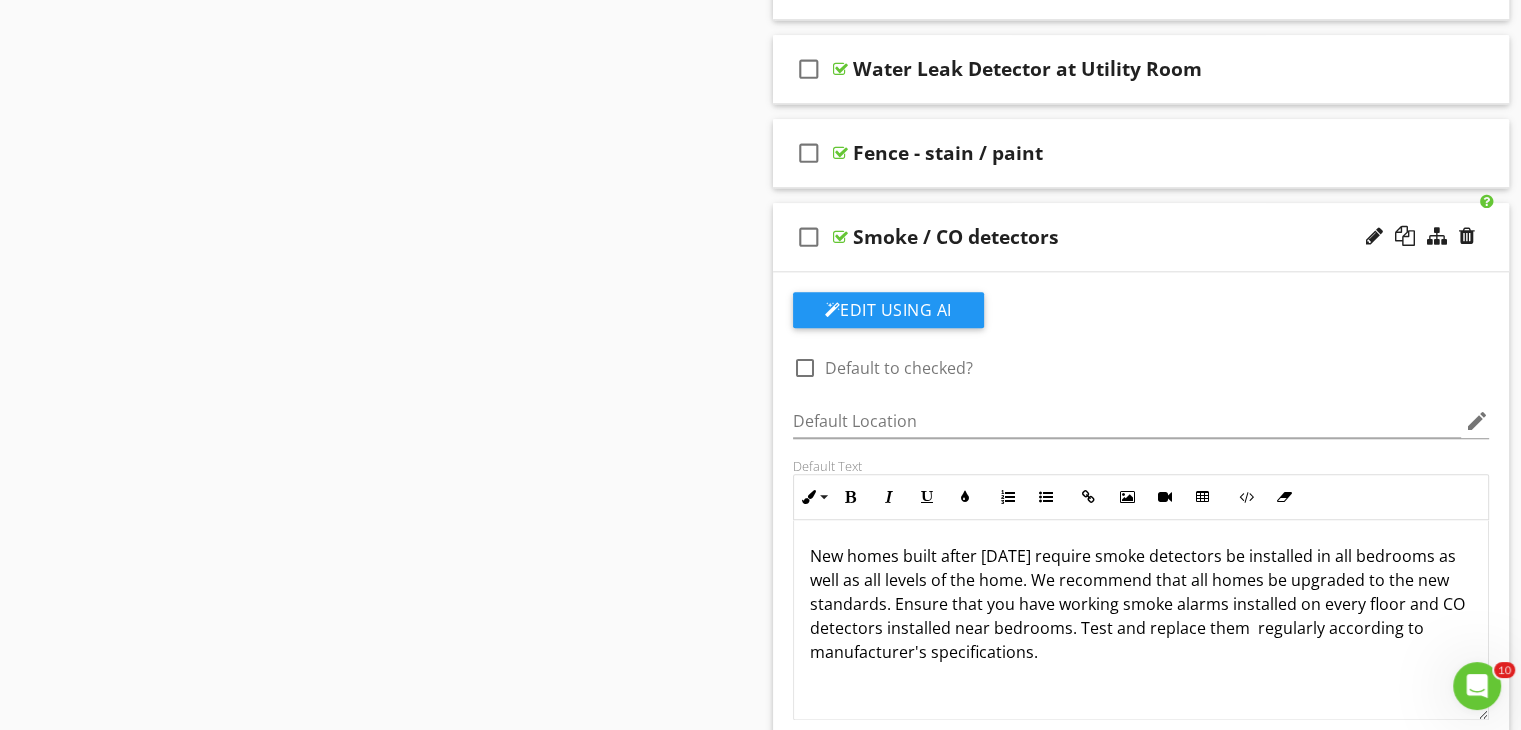 scroll, scrollTop: 2203, scrollLeft: 0, axis: vertical 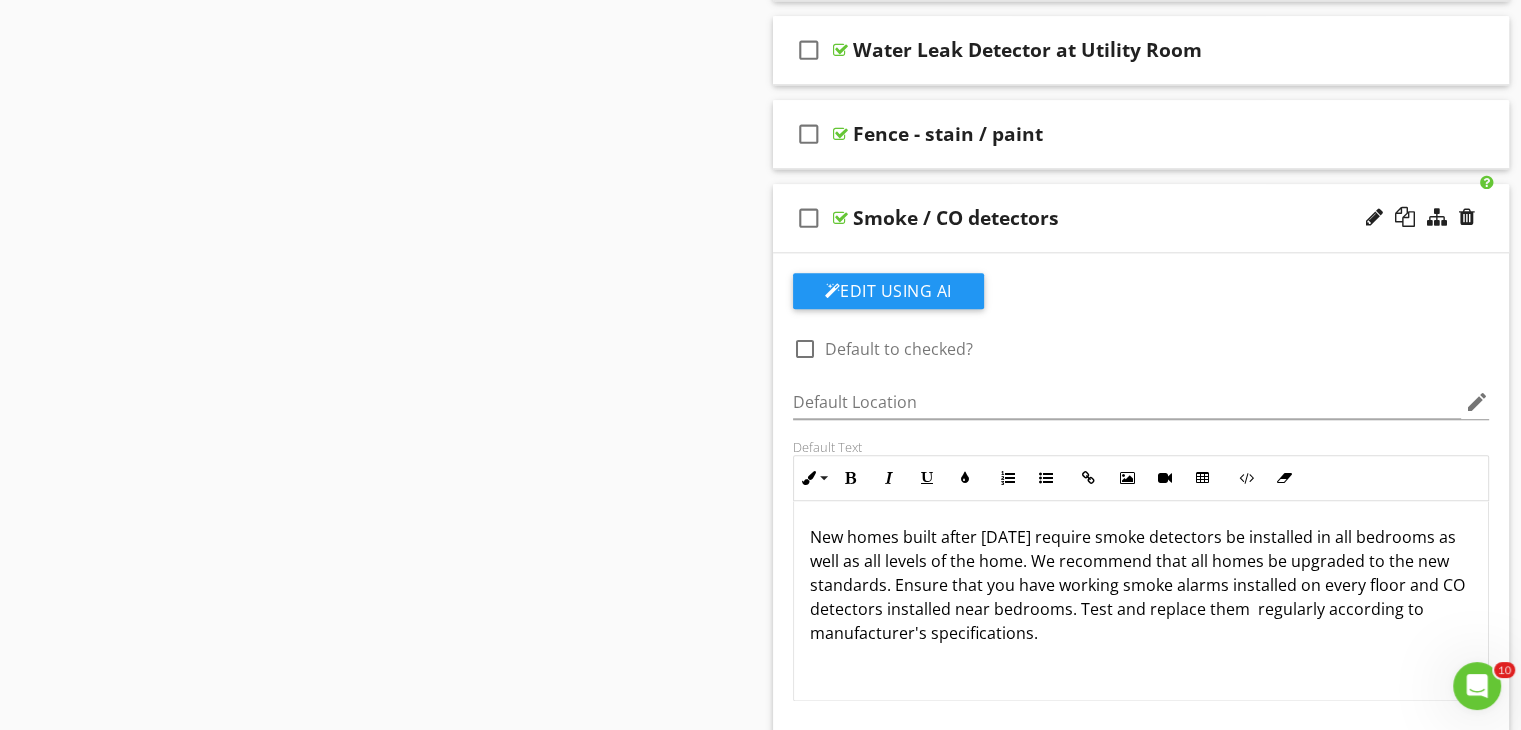 click on "New homes built after January 1, 2014 require smoke detectors be installed in all bedrooms as well as all levels of the home. We recommend that all homes be upgraded to the new standards. Ensure that you have working smoke alarms installed on every floor and CO detectors installed near bedrooms. Test and replace them  regularly according to manufacturer's specifications." at bounding box center (1141, 585) 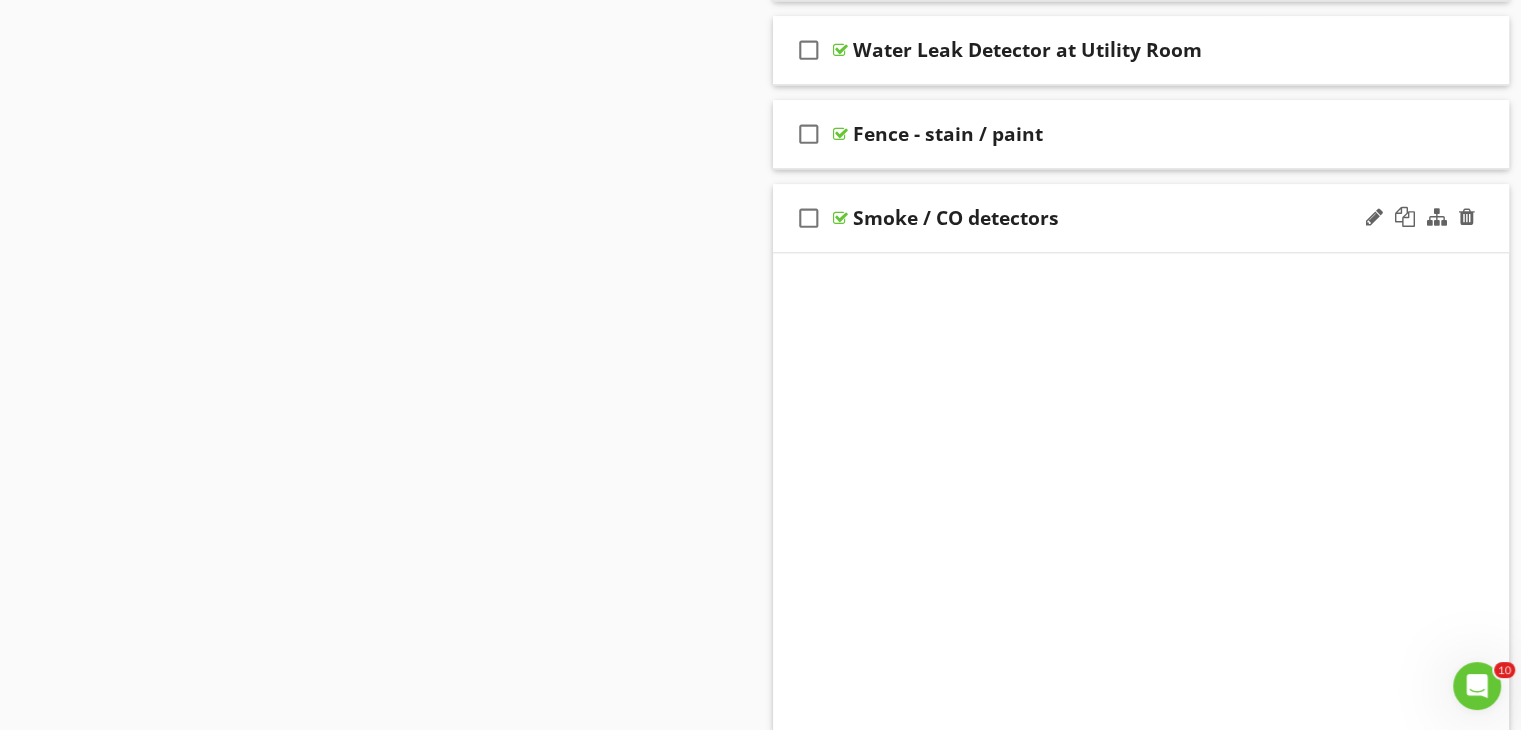 scroll, scrollTop: 2013, scrollLeft: 0, axis: vertical 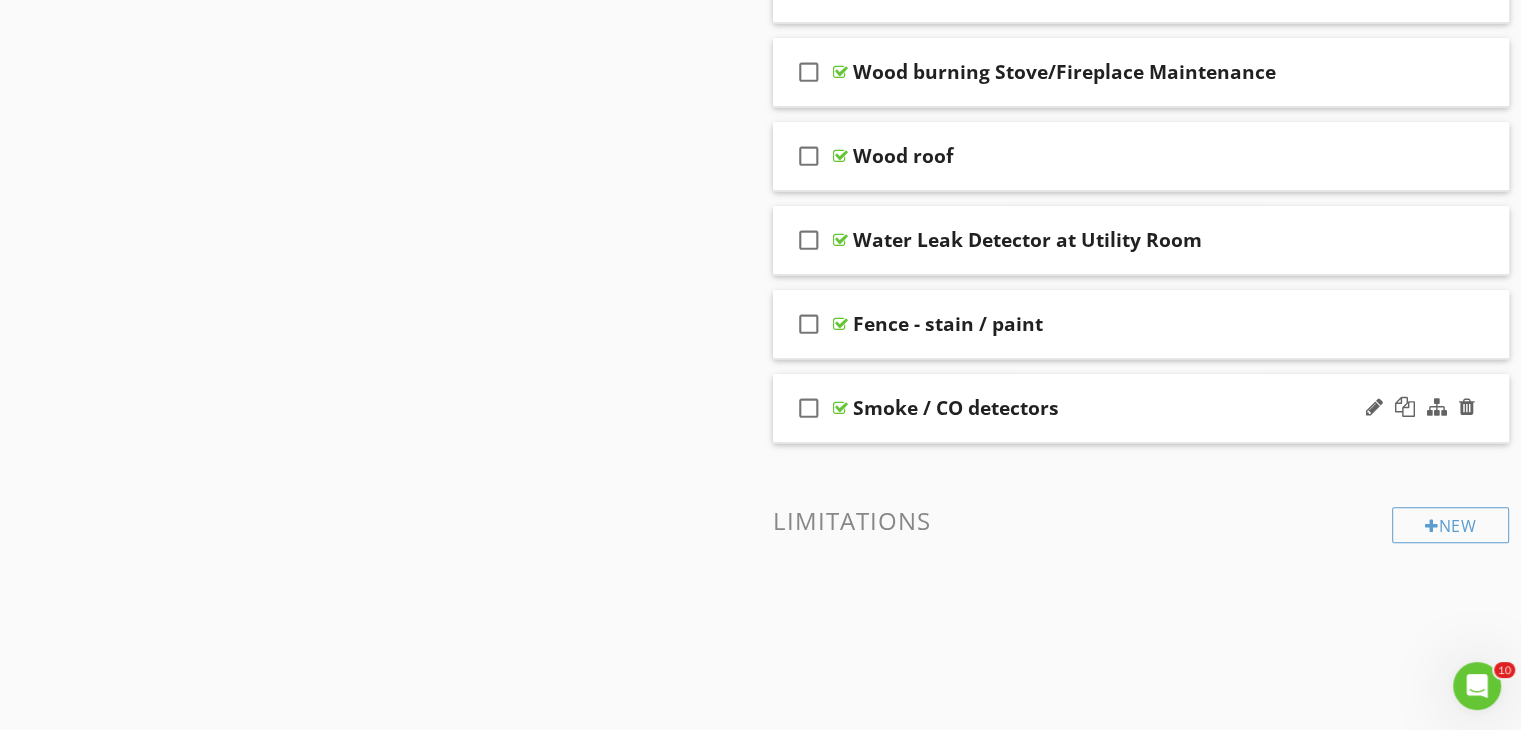 click on "check_box_outline_blank
Smoke / CO detectors" at bounding box center (1141, 408) 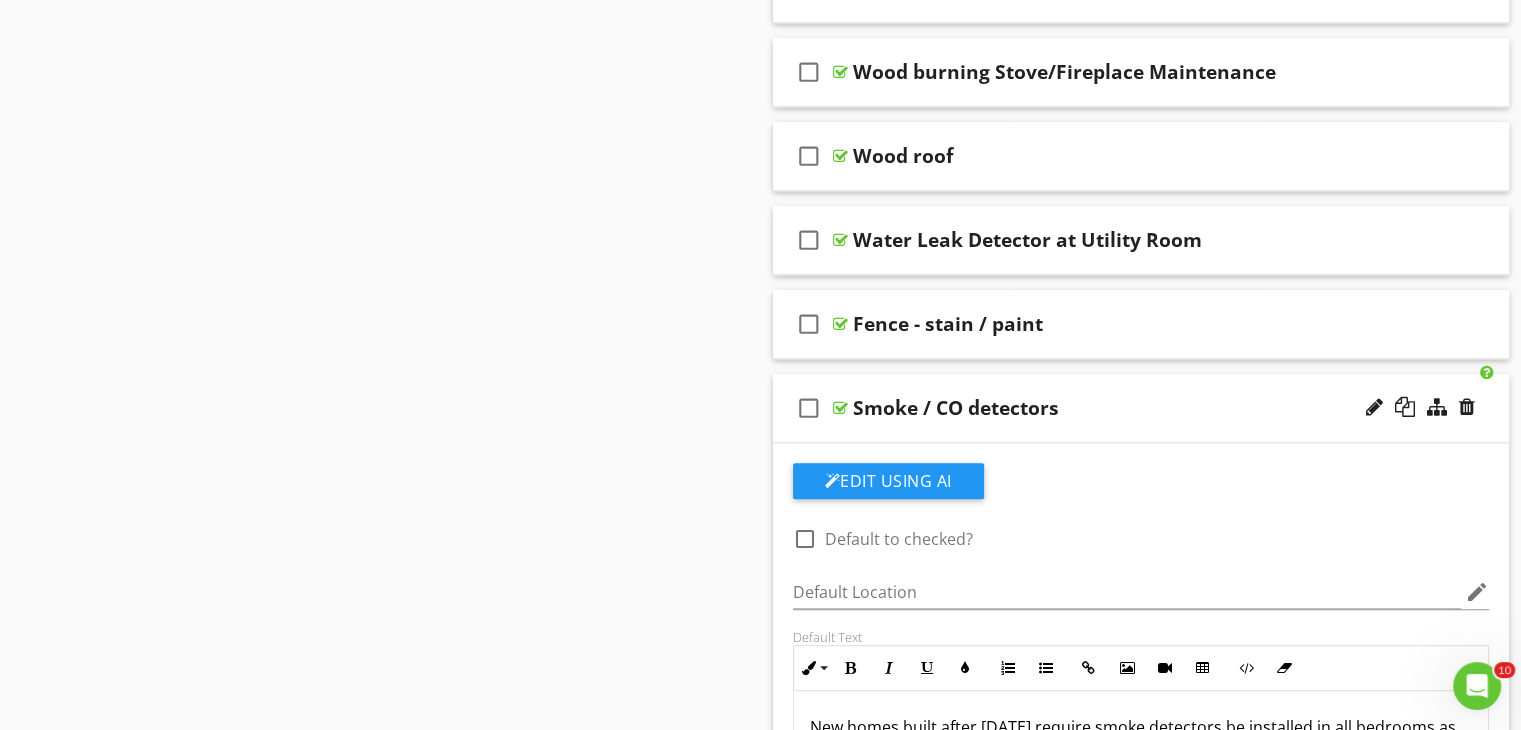 scroll, scrollTop: 2203, scrollLeft: 0, axis: vertical 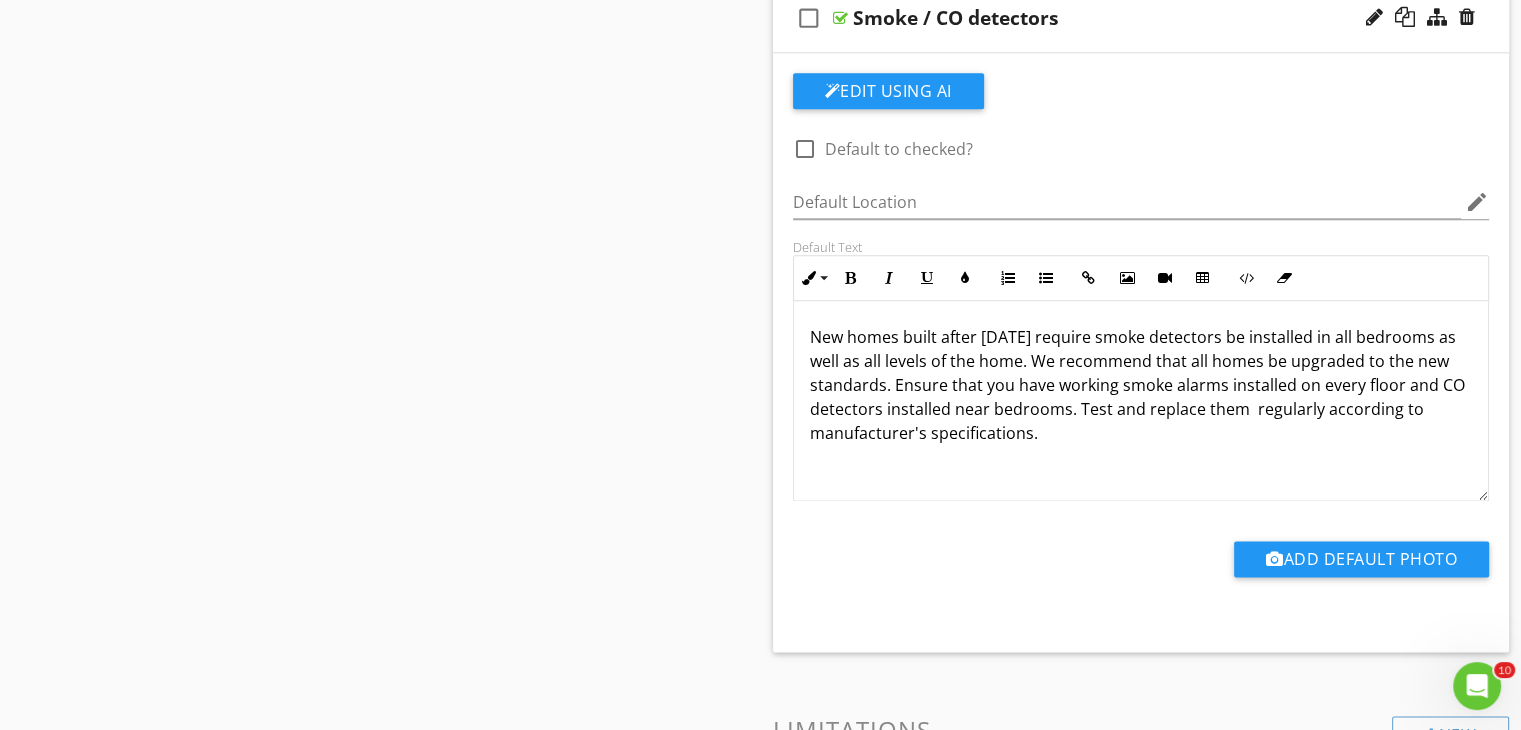 click on "check_box_outline_blank
Smoke / CO detectors" at bounding box center [1141, 18] 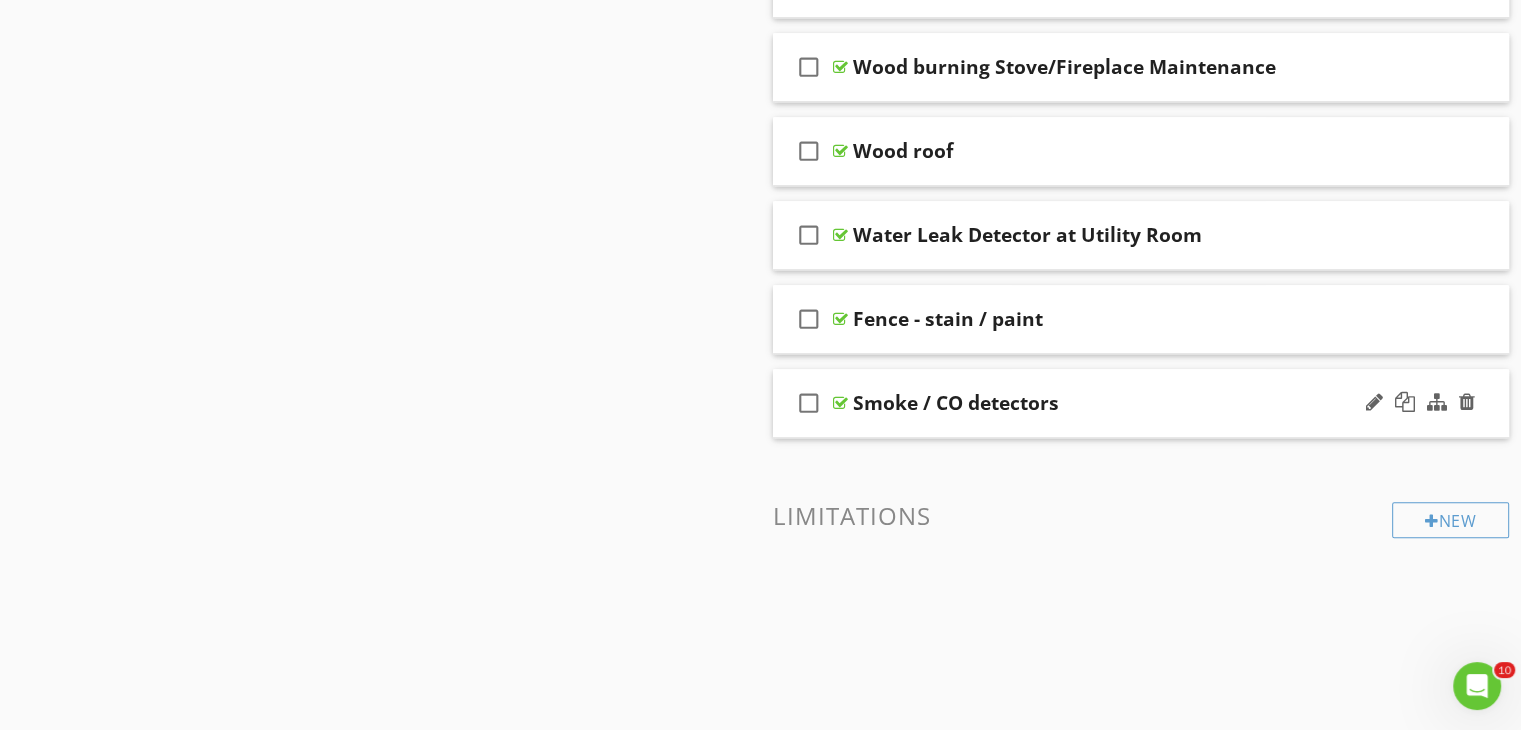 scroll, scrollTop: 2013, scrollLeft: 0, axis: vertical 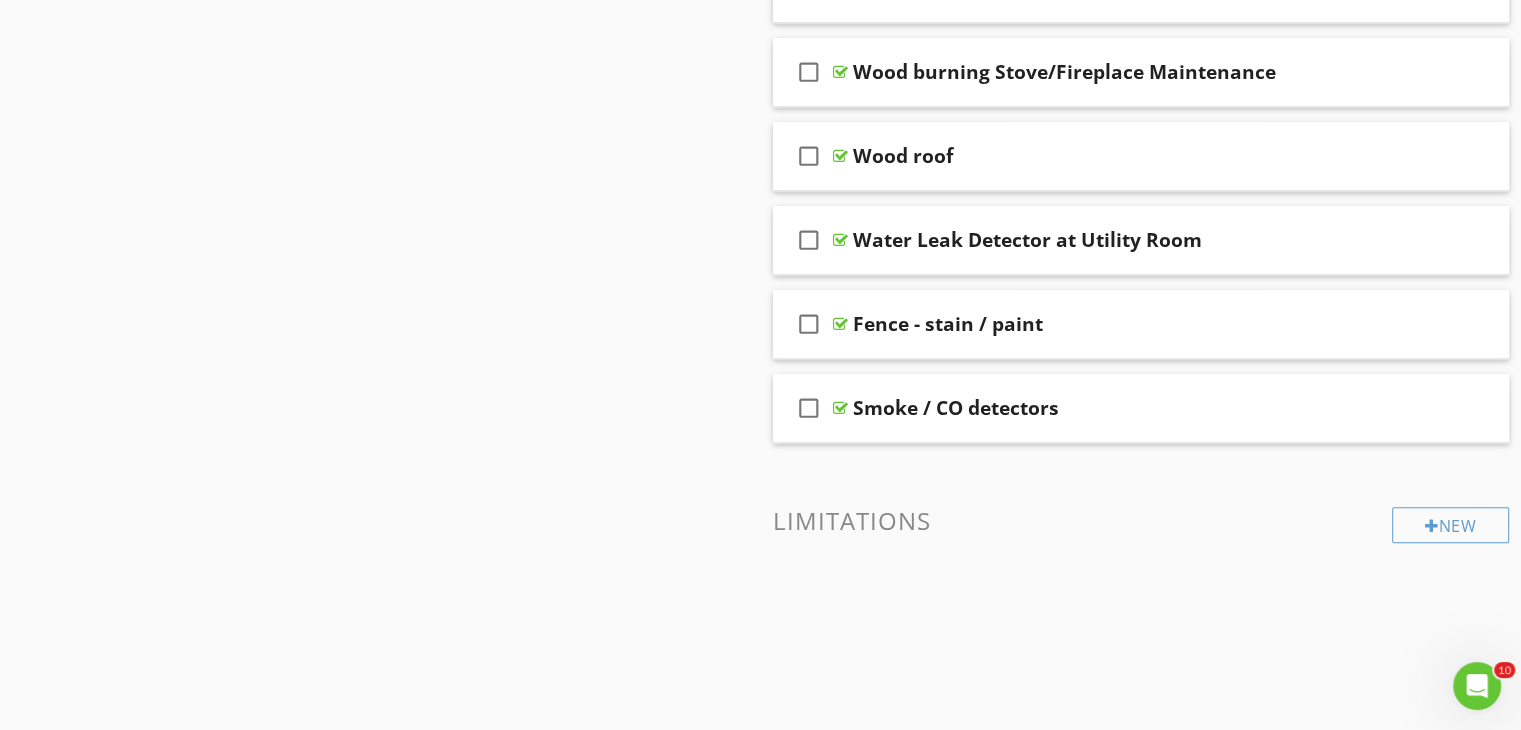 click on "Comments
New
Informational   check_box_outline_blank     Select All       check_box_outline_blank
General
check_box_outline_blank
Exterior Trim Upkeep
check_box_outline_blank
External Components - annual maintenance
check_box_outline_blank
Drainage - maintenance
check_box_outline_blank
Tile Maintenance
check_box_outline_blank
General: Monthly Check - equipment
Edit Using AI
check_box_outline_blank Default to checked?             Default Location edit       Default Text   Inline Style XLarge Large Normal Small Light Small/Light Bold Italic Underline Colors Ordered List Unordered List Insert Link Insert Image Insert Video Insert Table Code View Clear Formatting Enter text here" at bounding box center [1141, -531] 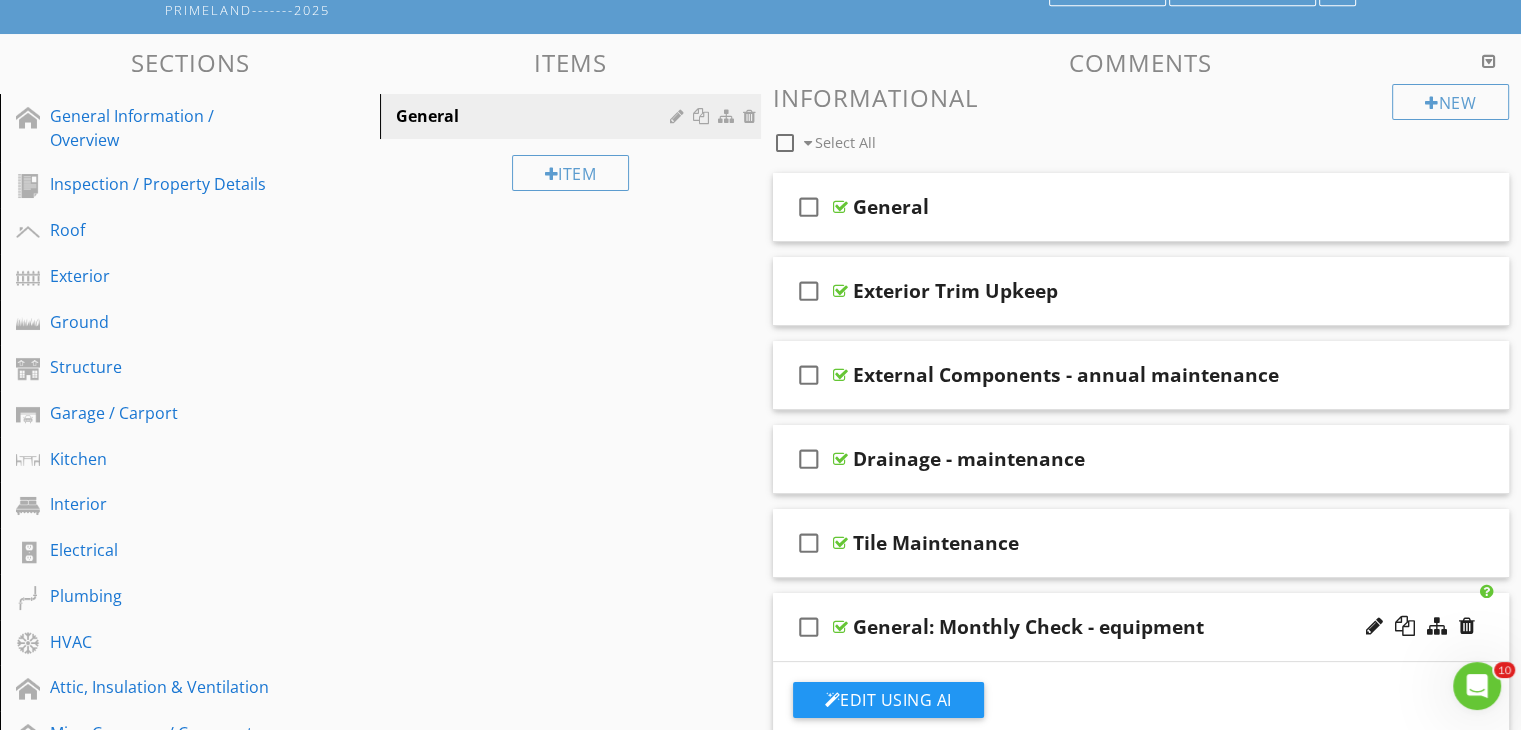 scroll, scrollTop: 173, scrollLeft: 0, axis: vertical 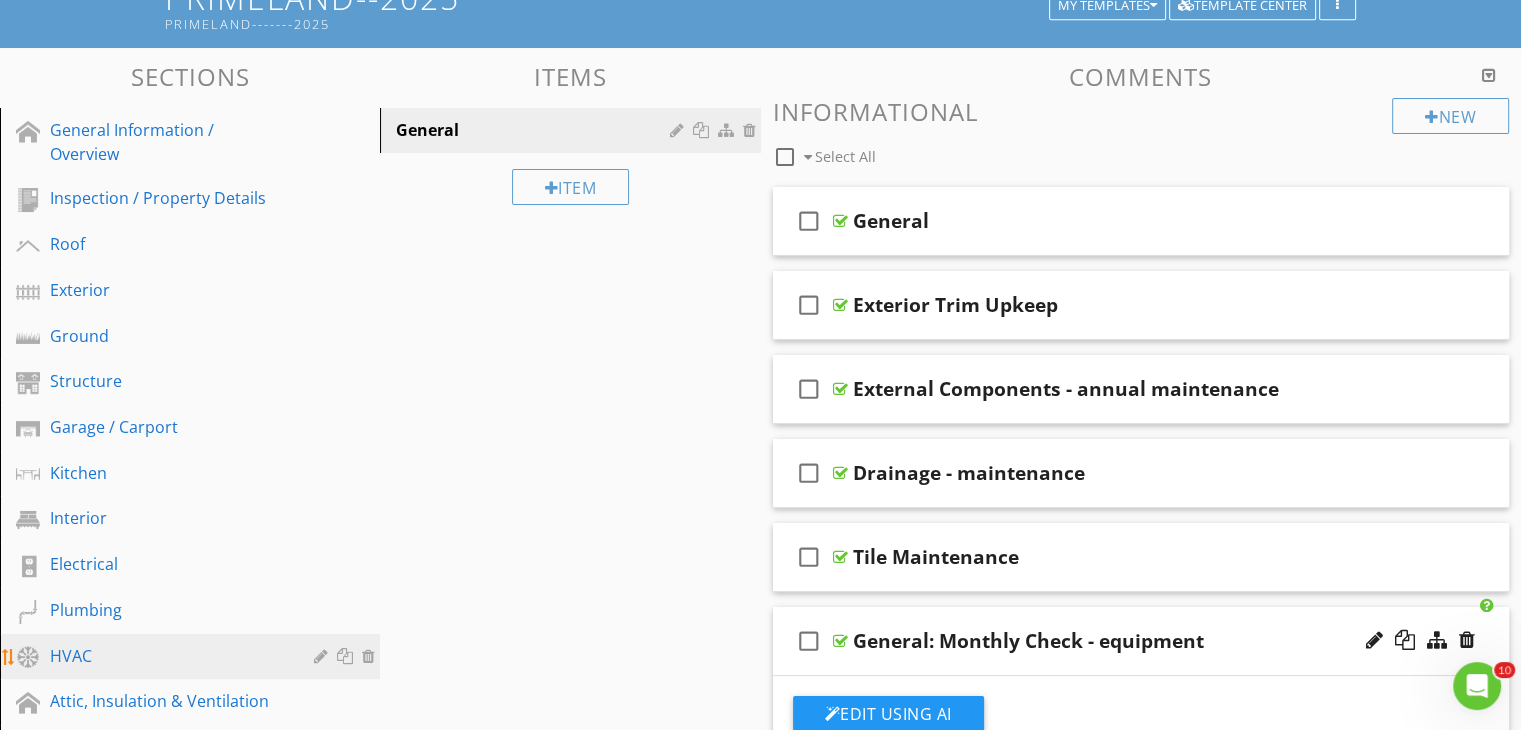 click on "HVAC" at bounding box center (167, 656) 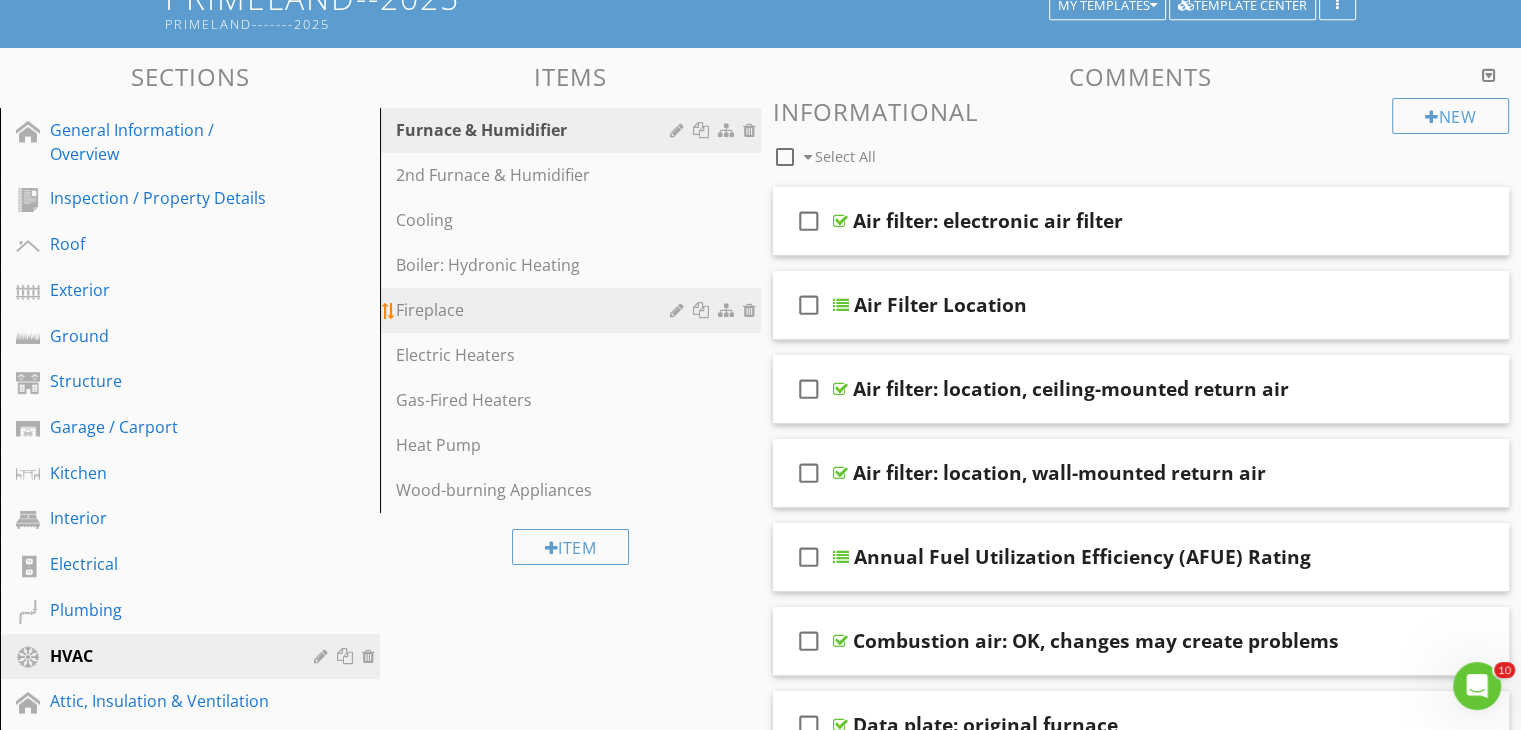 click on "Fireplace" at bounding box center (535, 310) 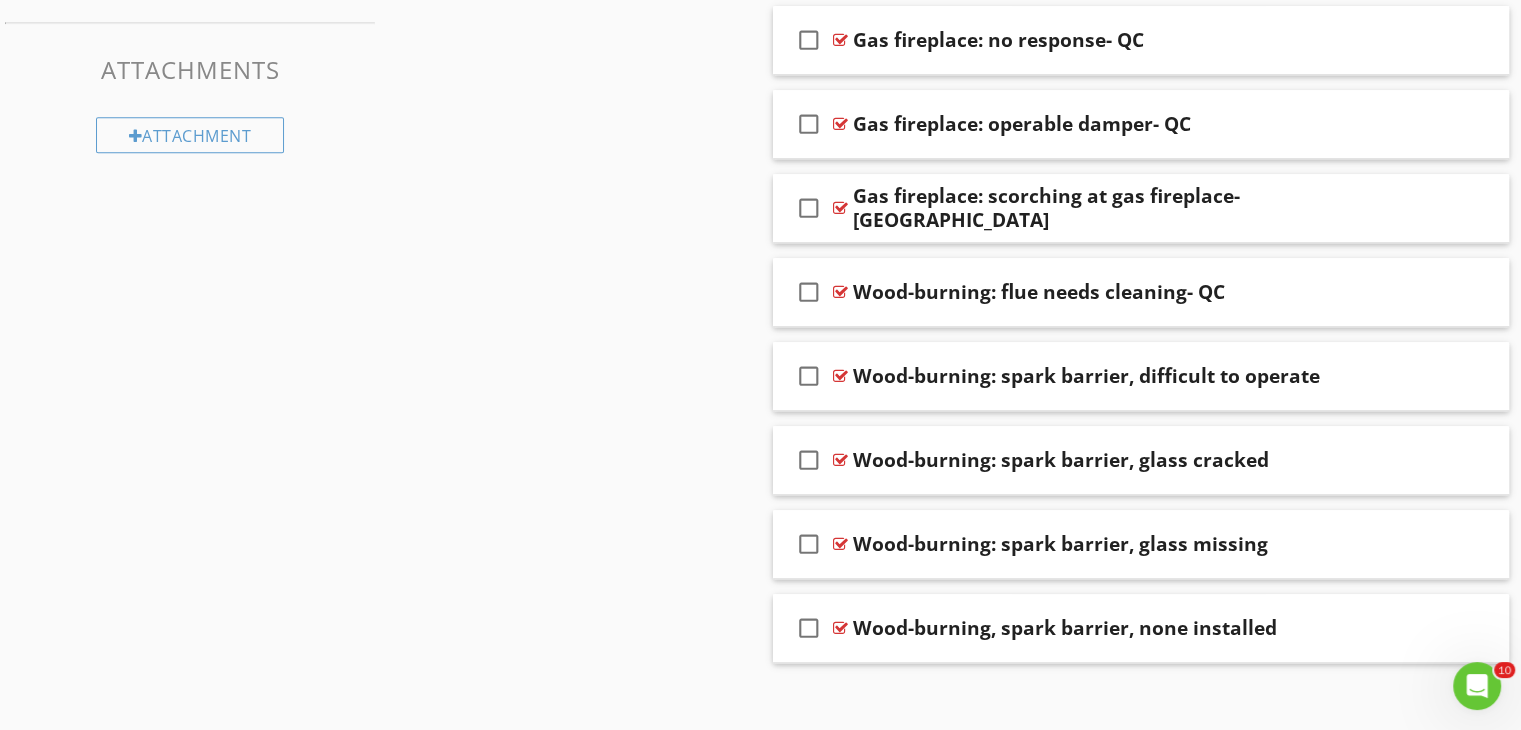 scroll, scrollTop: 1401, scrollLeft: 0, axis: vertical 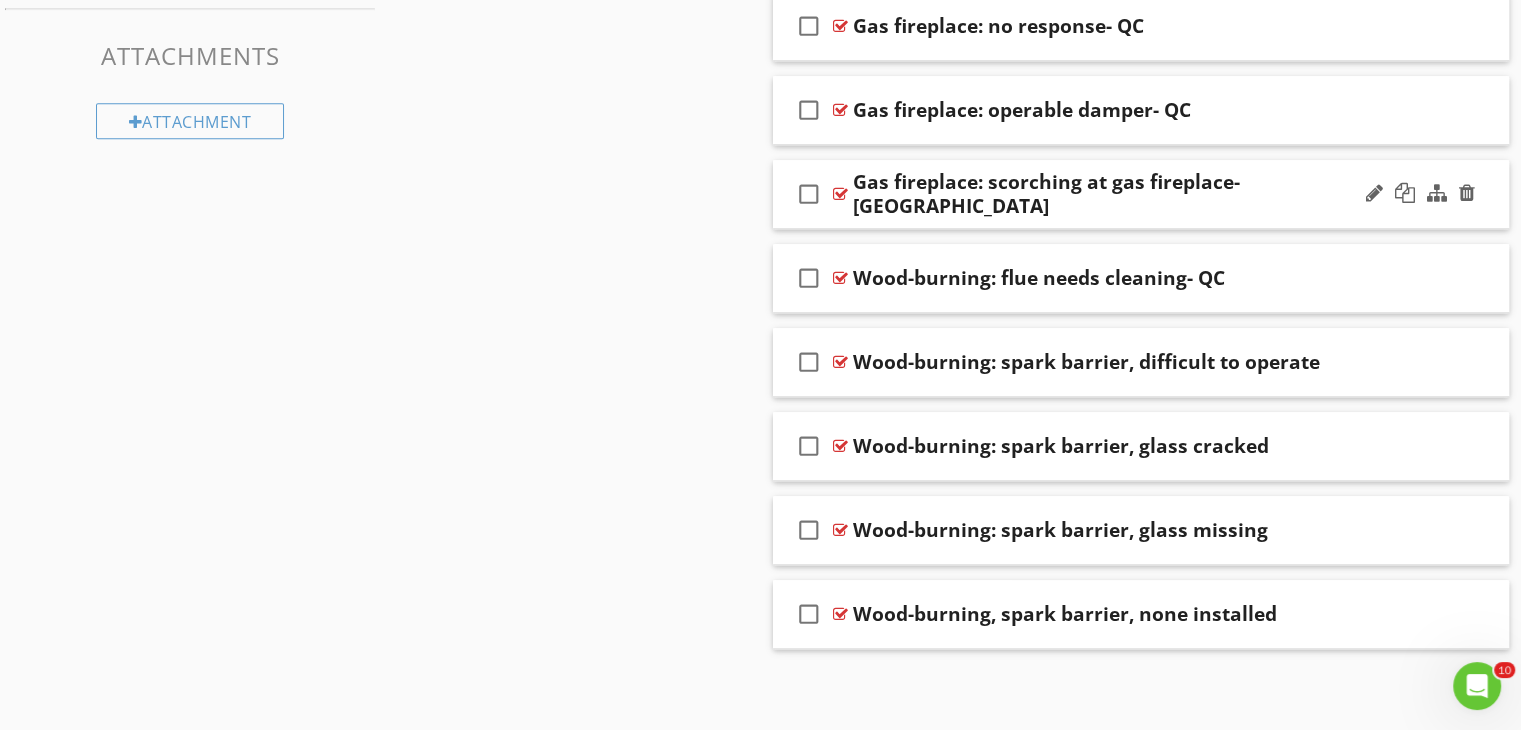 click on "check_box_outline_blank
Gas fireplace: scorching at gas fireplace- QC" at bounding box center (1141, 194) 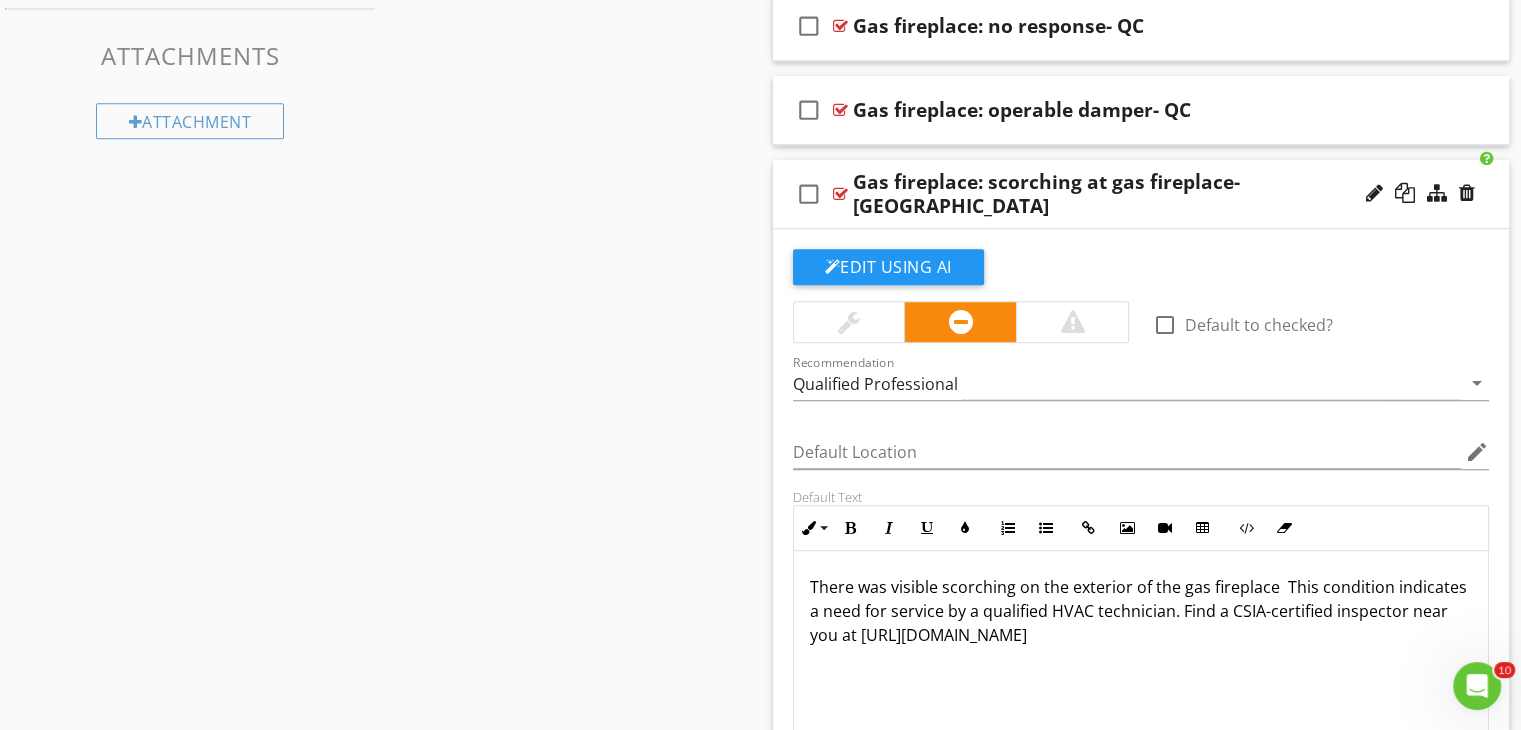 click on "check_box_outline_blank
Gas fireplace: scorching at gas fireplace- QC" at bounding box center (1141, 194) 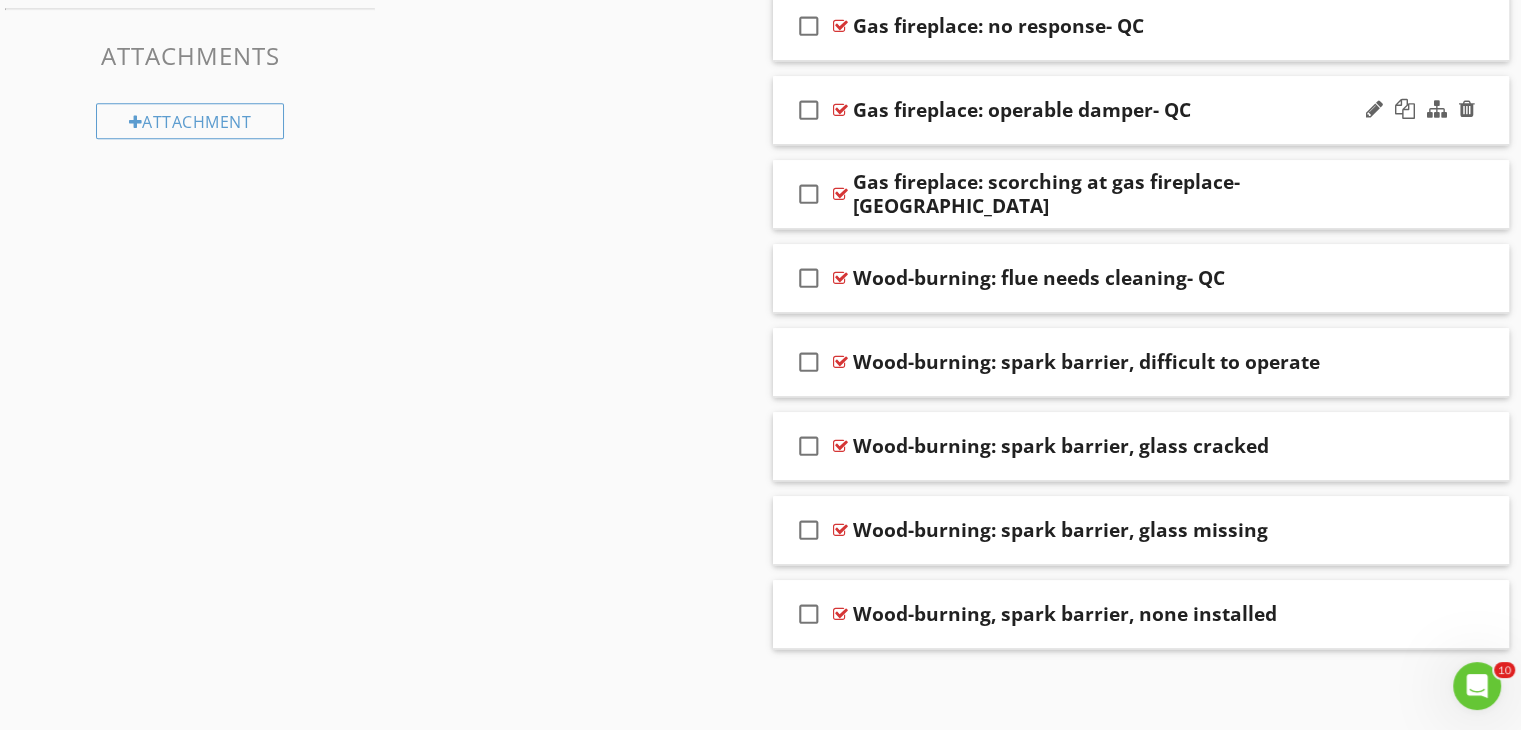 click on "check_box_outline_blank
Gas fireplace: operable damper- QC" at bounding box center [1141, 110] 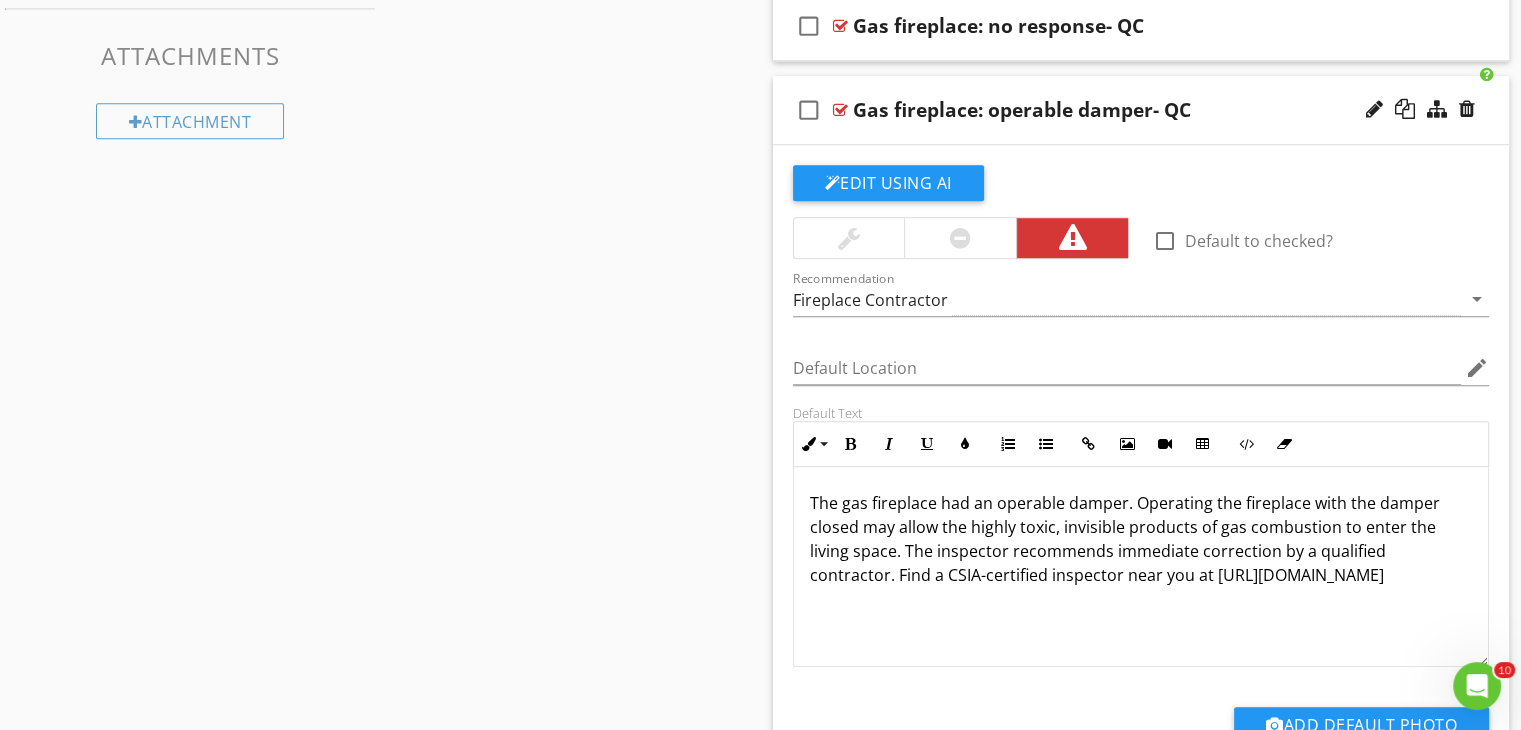 click on "check_box_outline_blank
Gas fireplace: operable damper- QC" at bounding box center [1141, 110] 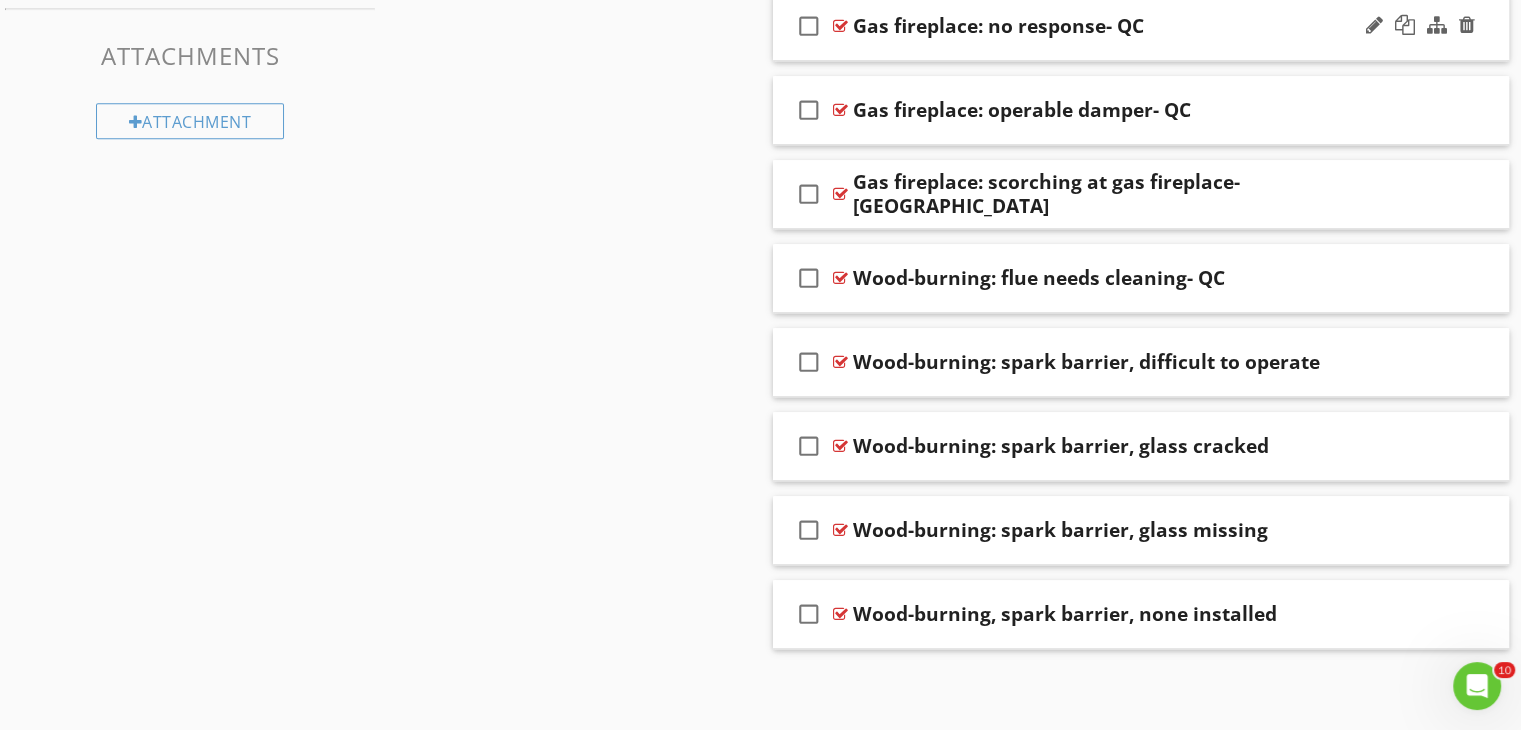 click on "check_box_outline_blank
Gas fireplace: no response- QC" at bounding box center [1141, 26] 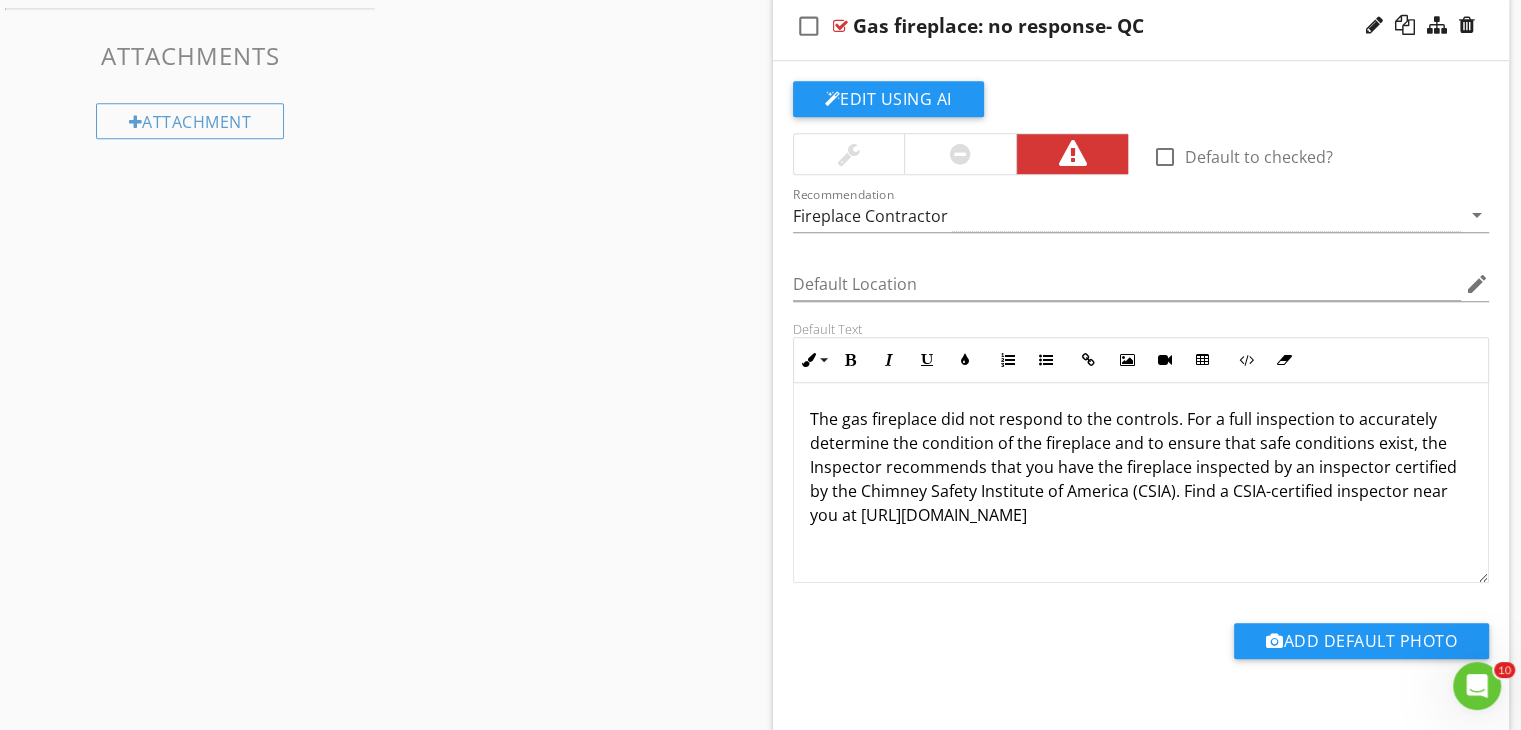 click on "Sections
General Information / Overview           Inspection / Property Details           Roof           Exterior           Ground           Structure           Garage / Carport           Kitchen           Interior           Electrical           Plumbing           HVAC           Attic, Insulation & Ventilation           Misc. Concerns / Comments           Positive Findings           Maintenance Suggestions           Standard Of Practice            Pool & Spa           Log Home           Green Building           Report Writing           Online Building Codes
Section
Attachments
Attachment
Items
Furnace & Humidifier            2nd Furnace & Humidifier            Cooling           Boiler: Hydronic Heating           Fireplace           Electric Heaters           Gas-Fired Heaters           Heat Pump           Wood-burning Appliances
Comments" at bounding box center [760, 103] 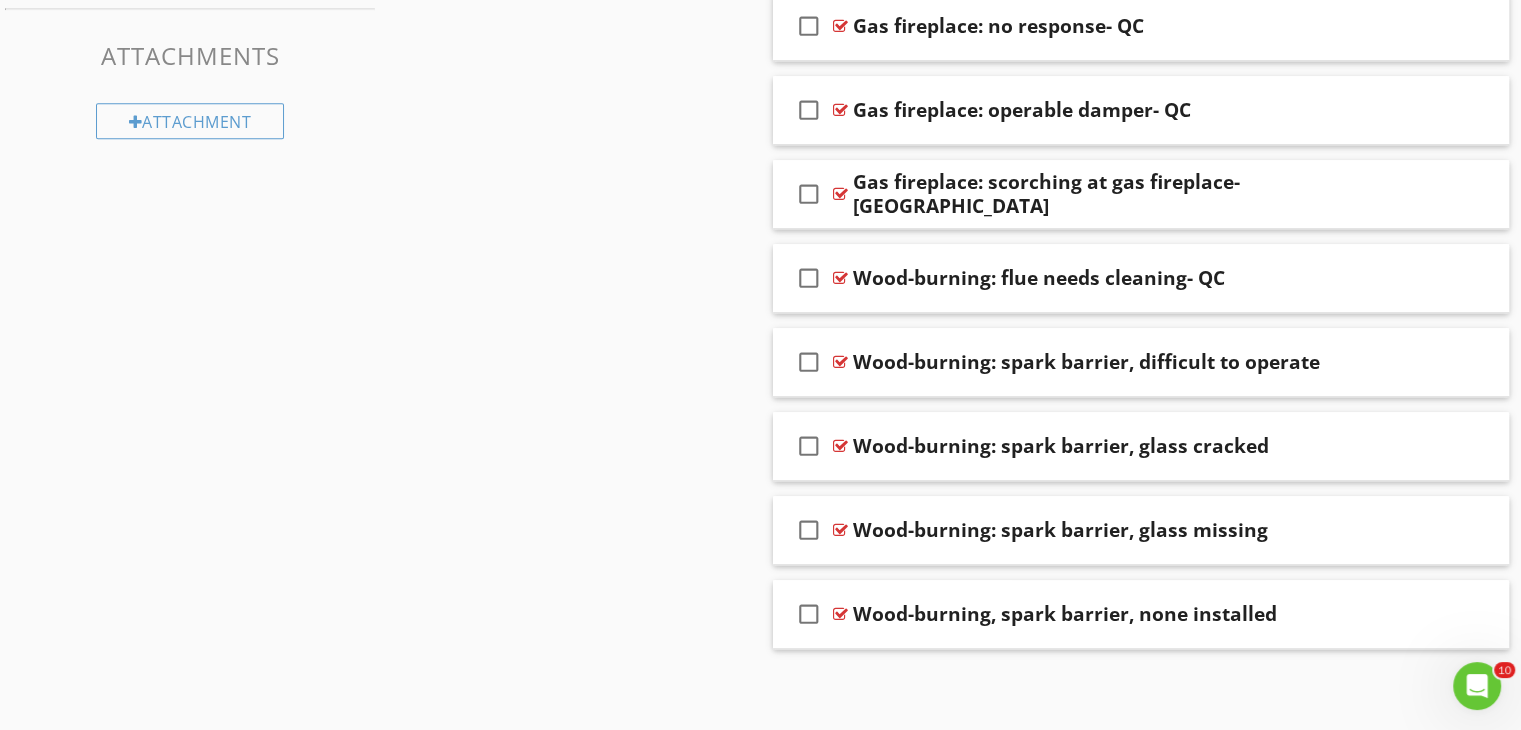 click on "Sections
General Information / Overview           Inspection / Property Details           Roof           Exterior           Ground           Structure           Garage / Carport           Kitchen           Interior           Electrical           Plumbing           HVAC           Attic, Insulation & Ventilation           Misc. Concerns / Comments           Positive Findings           Maintenance Suggestions           Standard Of Practice            Pool & Spa           Log Home           Green Building           Report Writing           Online Building Codes
Section
Attachments
Attachment
Items
Furnace & Humidifier            2nd Furnace & Humidifier            Cooling           Boiler: Hydronic Heating           Fireplace           Electric Heaters           Gas-Fired Heaters           Heat Pump           Wood-burning Appliances
Comments" at bounding box center [760, -233] 